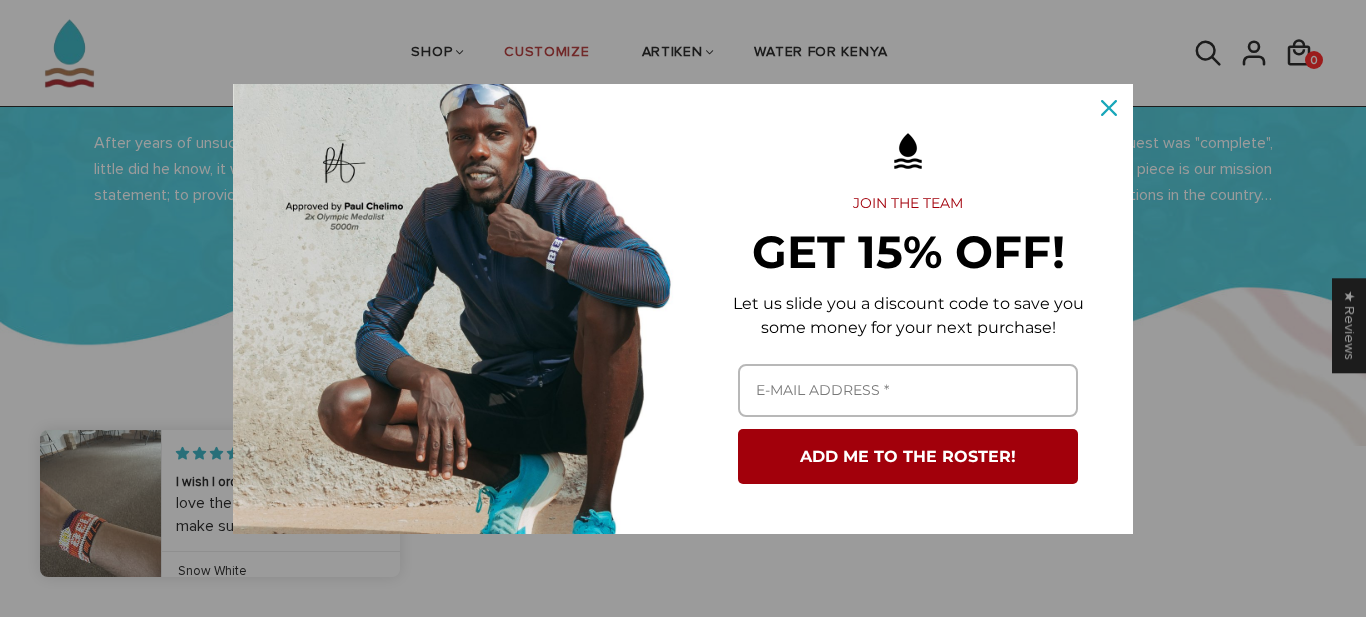 scroll, scrollTop: 1466, scrollLeft: 0, axis: vertical 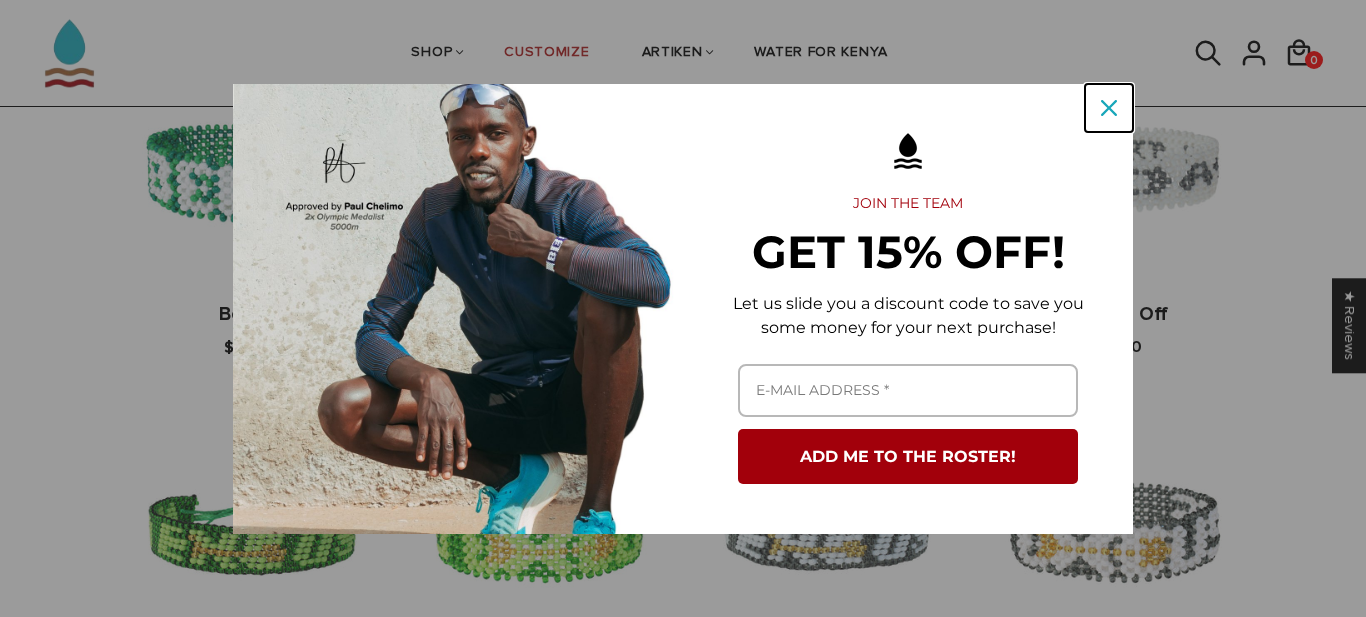 click 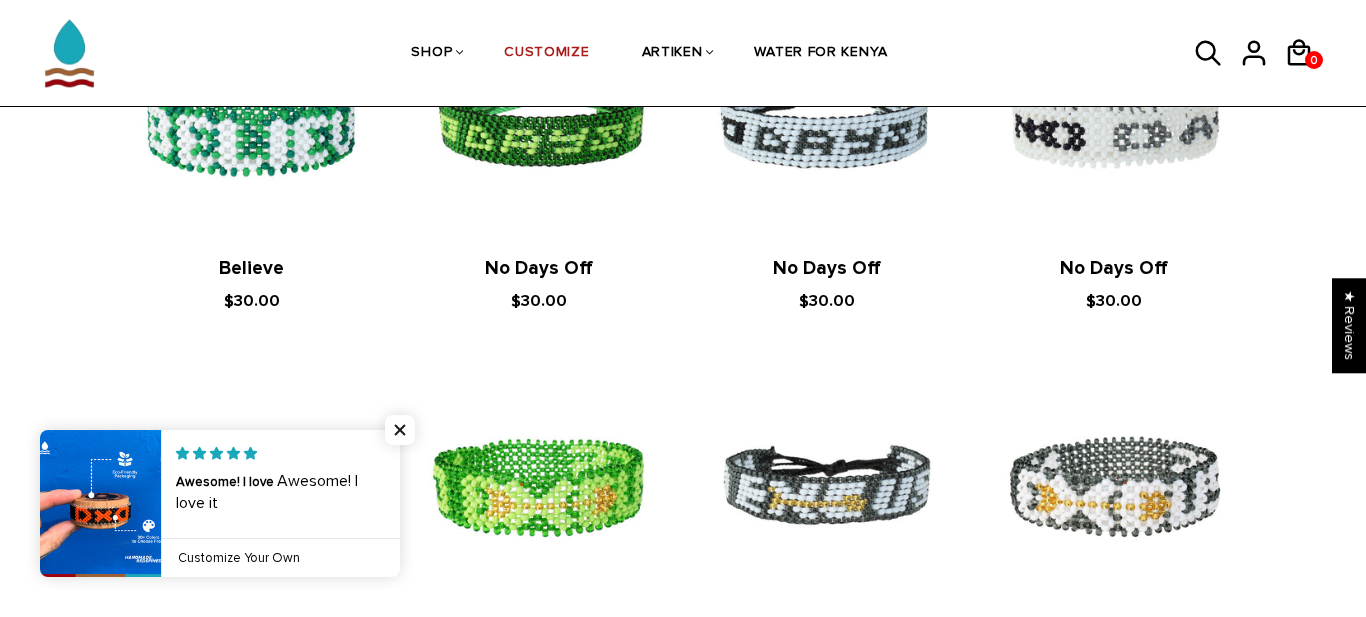 scroll, scrollTop: 0, scrollLeft: 0, axis: both 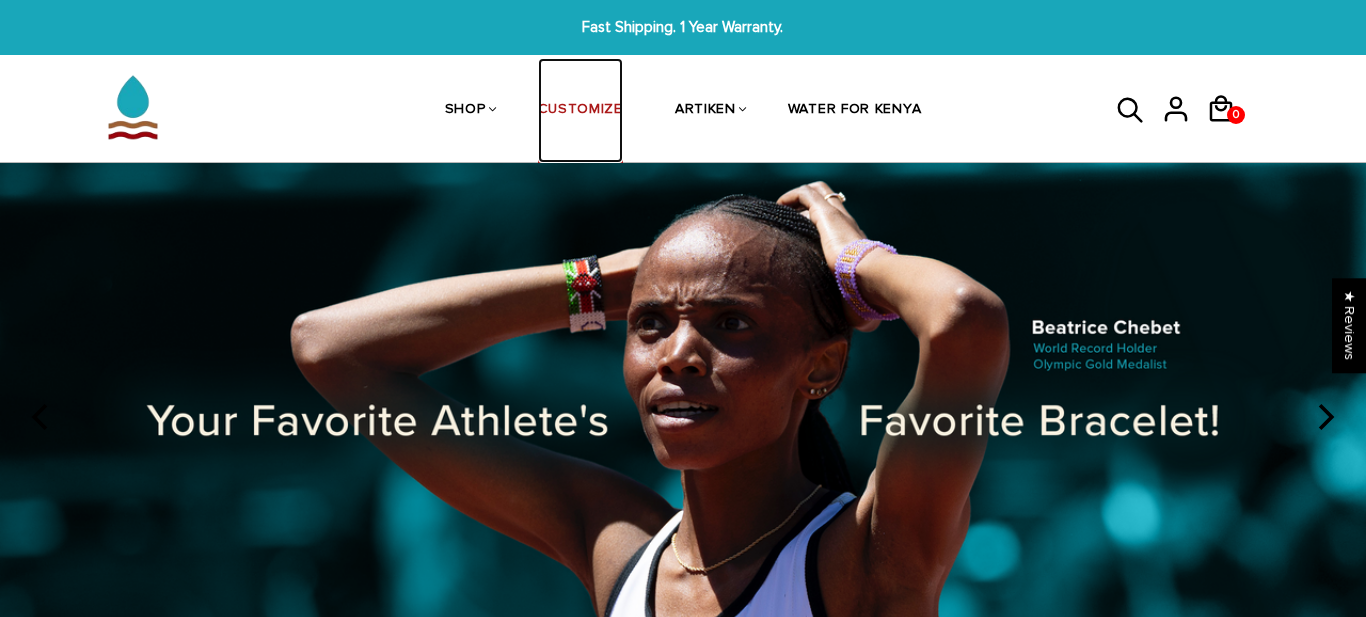 click on "CUSTOMIZE" at bounding box center [580, 111] 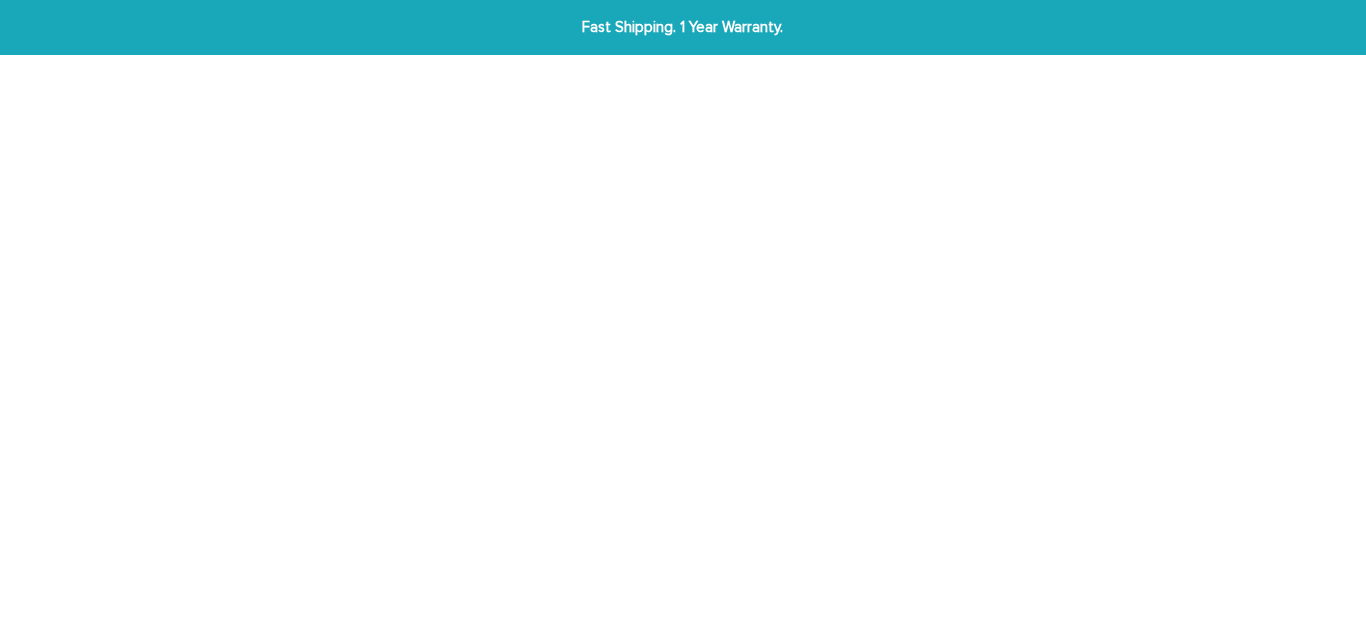 scroll, scrollTop: 0, scrollLeft: 0, axis: both 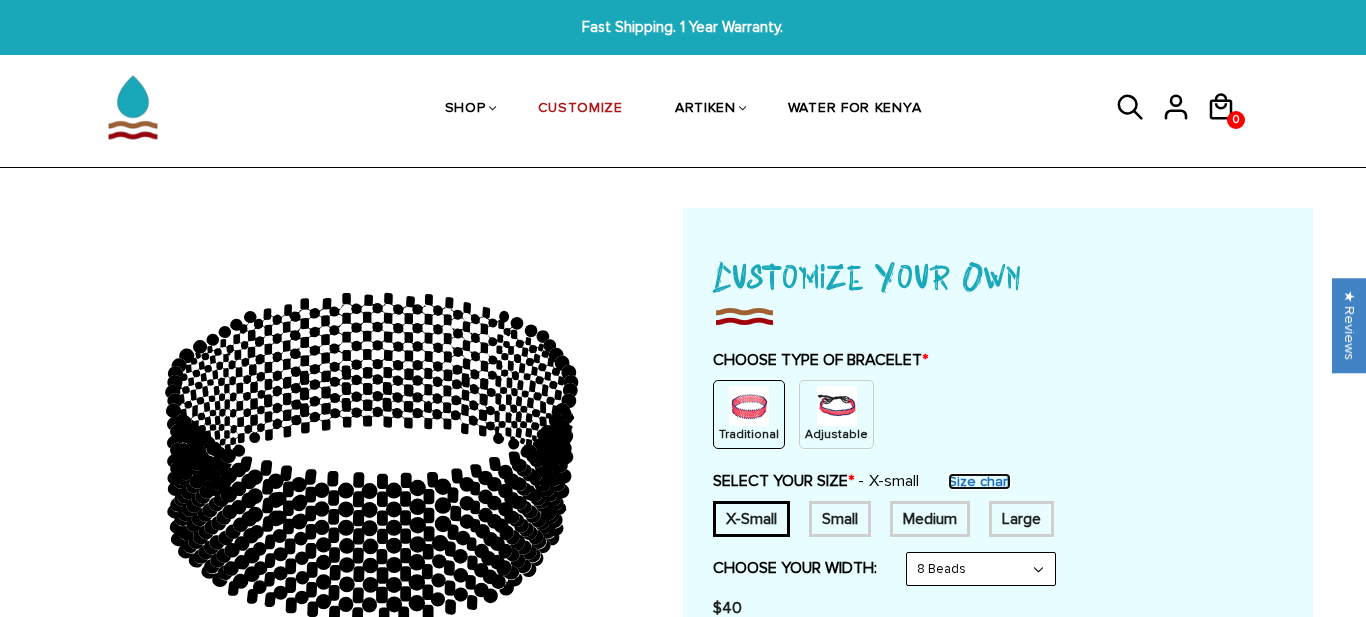 click on "Size chart" at bounding box center (979, 481) 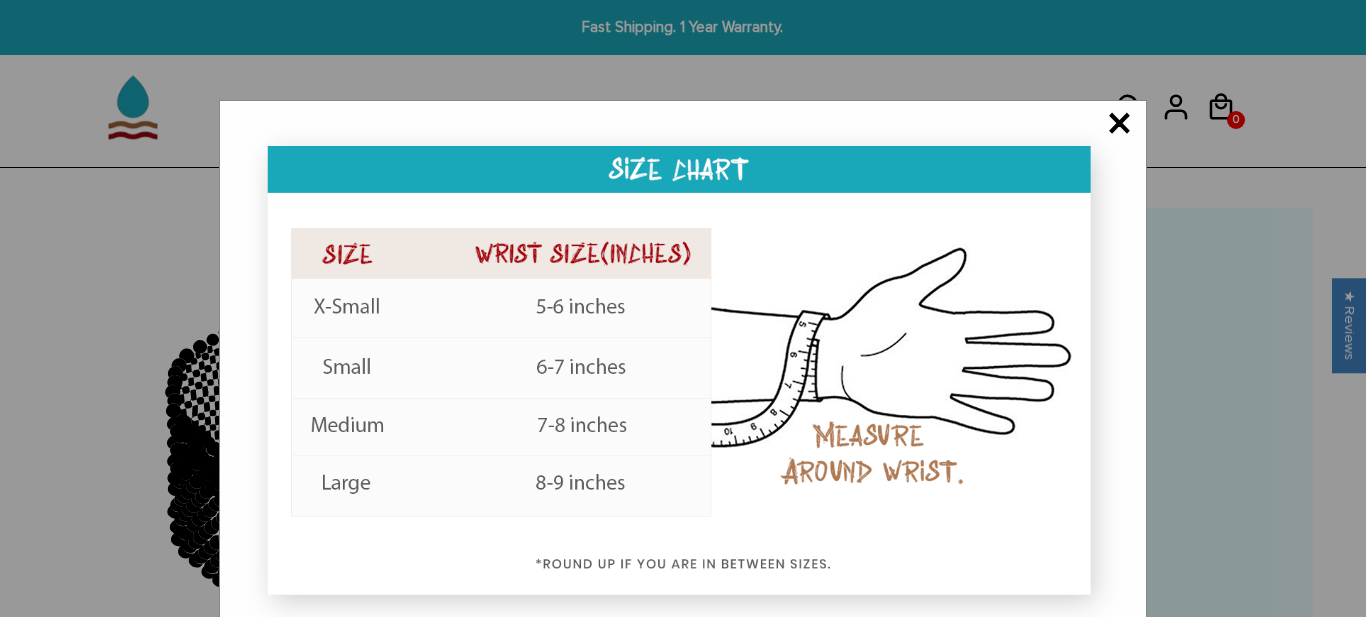 click on "×" at bounding box center (1119, 125) 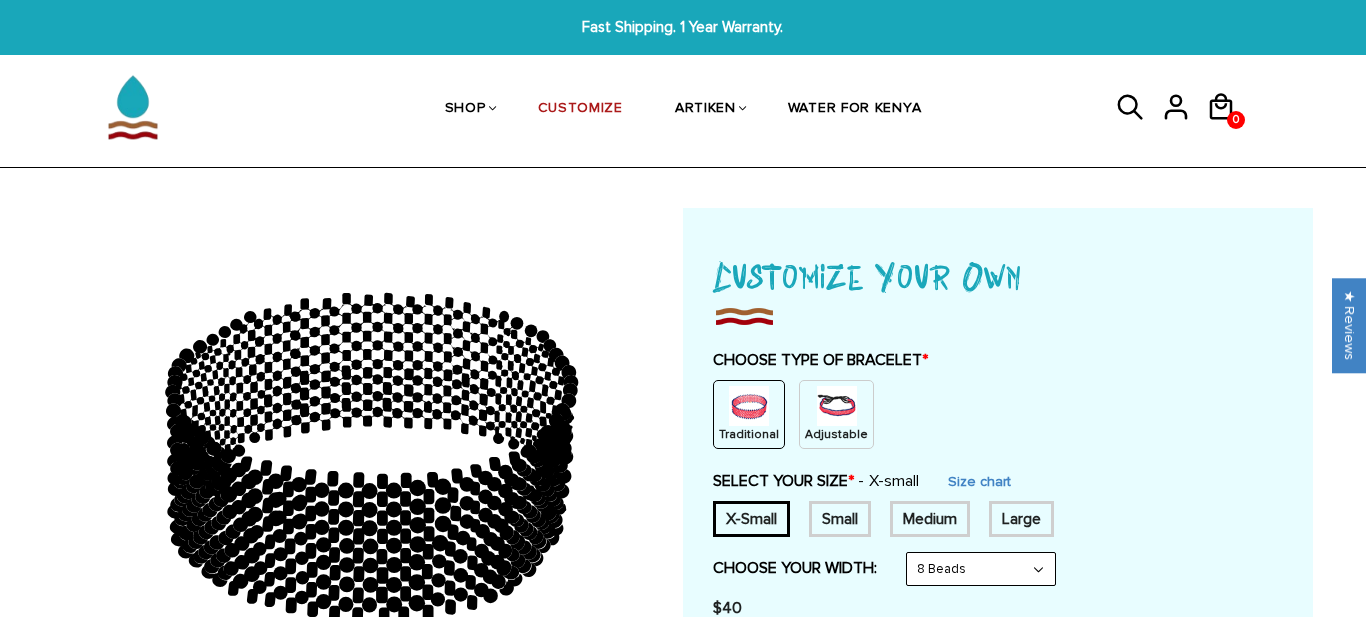 click on "Adjustable" at bounding box center [836, 434] 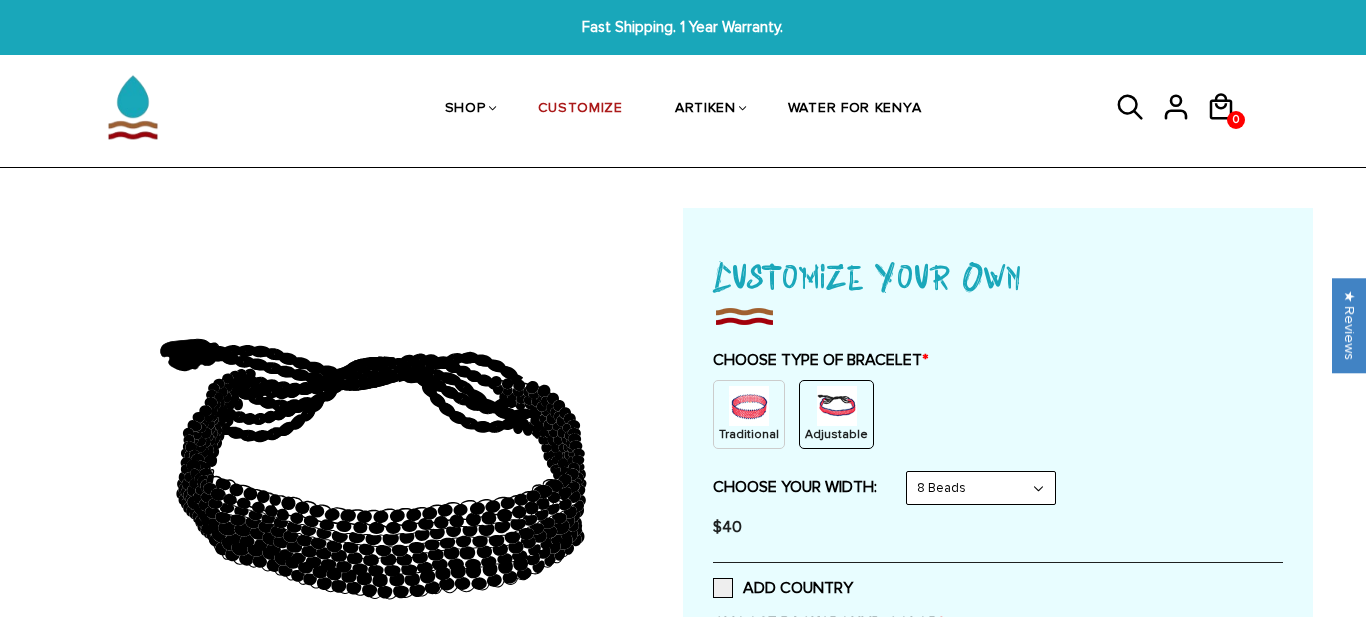 click on "8 Beads
6 Beads
10 Beads" at bounding box center [981, 488] 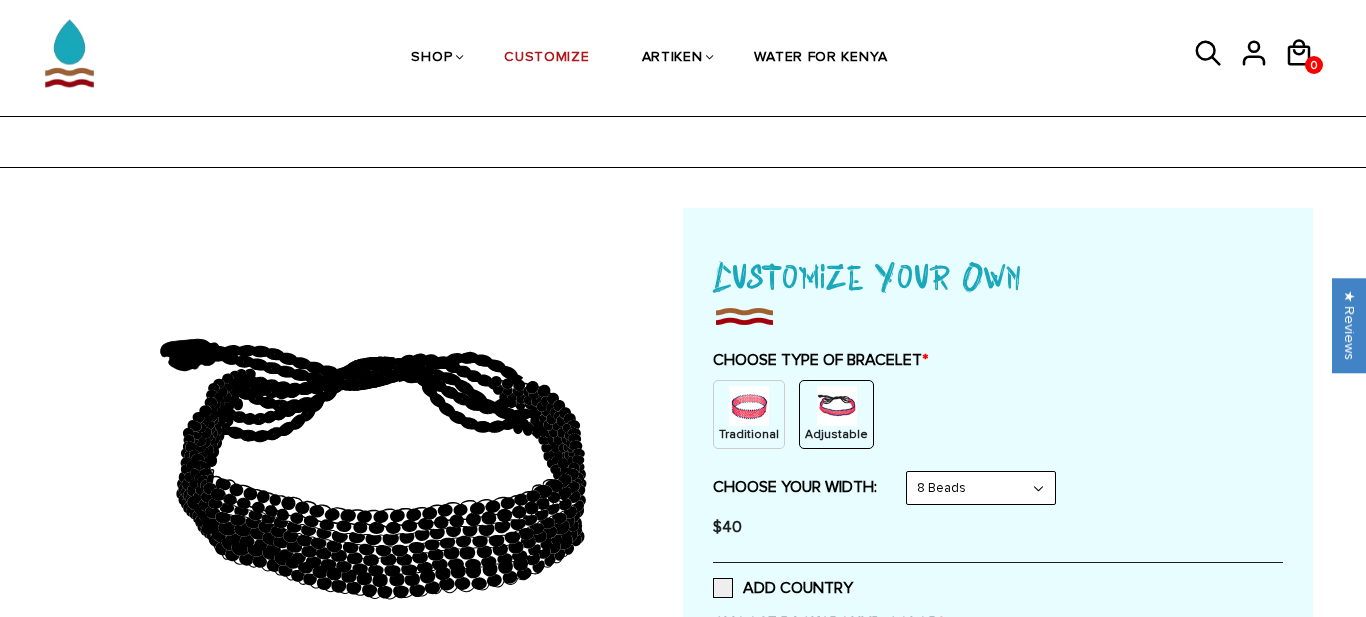 scroll, scrollTop: 197, scrollLeft: 0, axis: vertical 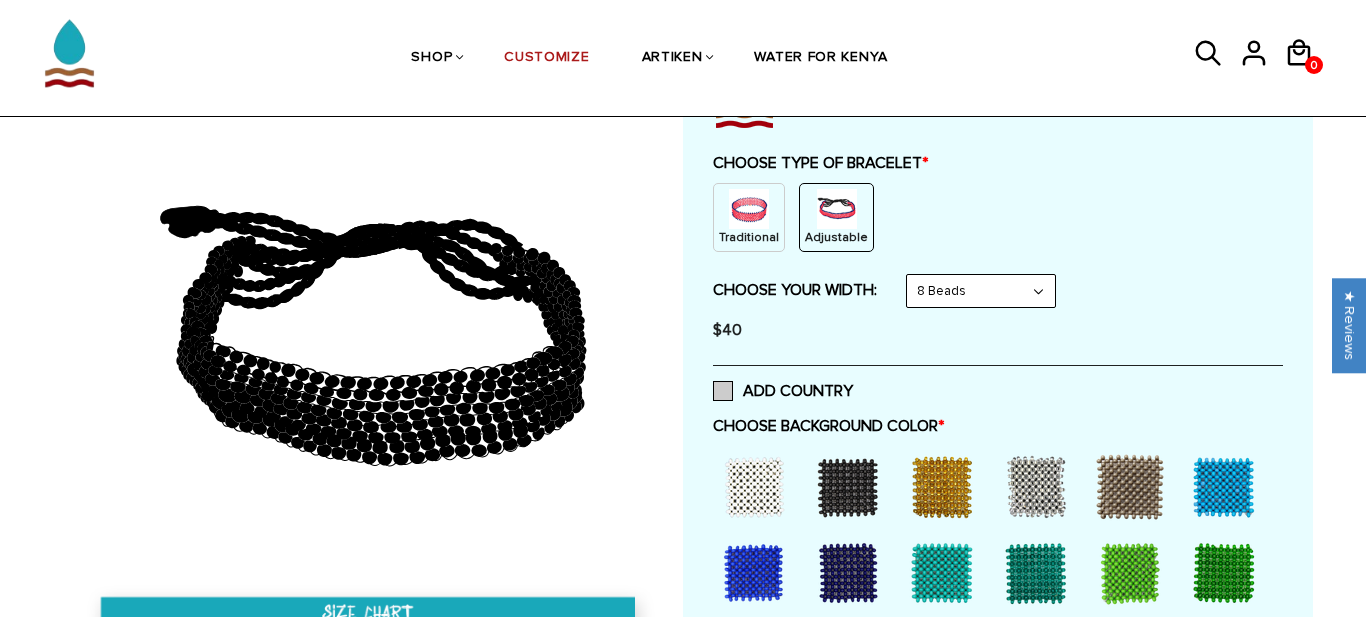 click on "ADD COUNTRY" at bounding box center (783, 391) 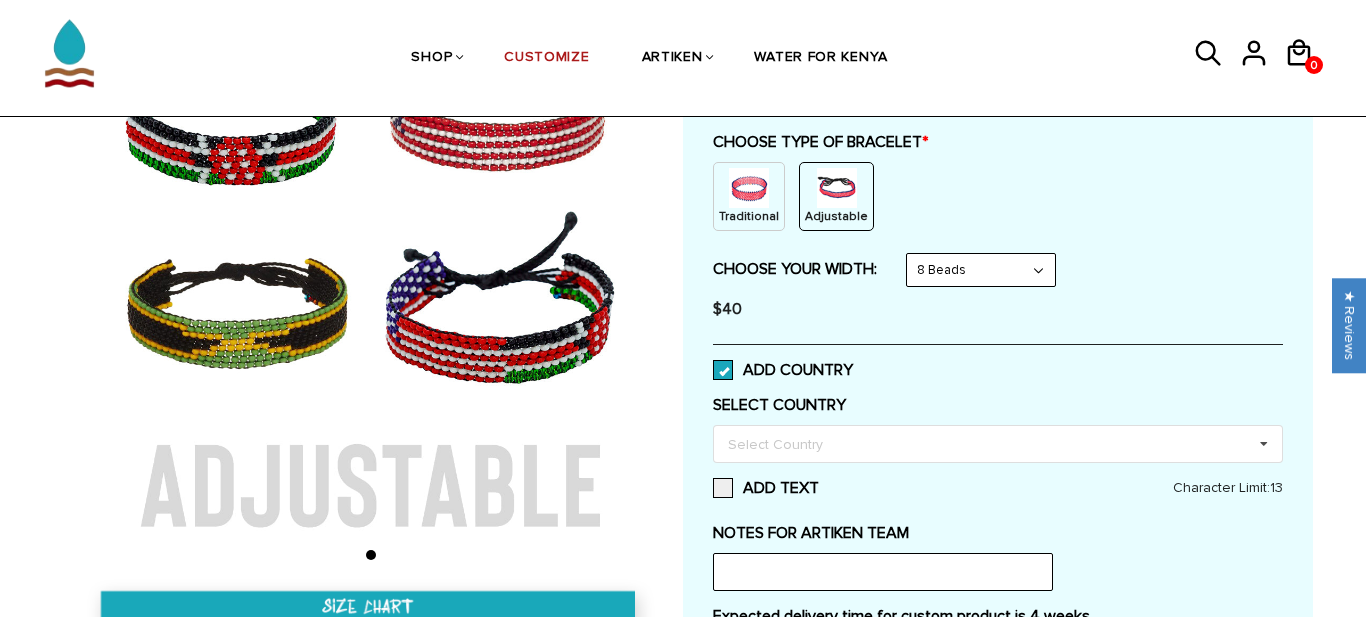 scroll, scrollTop: 172, scrollLeft: 0, axis: vertical 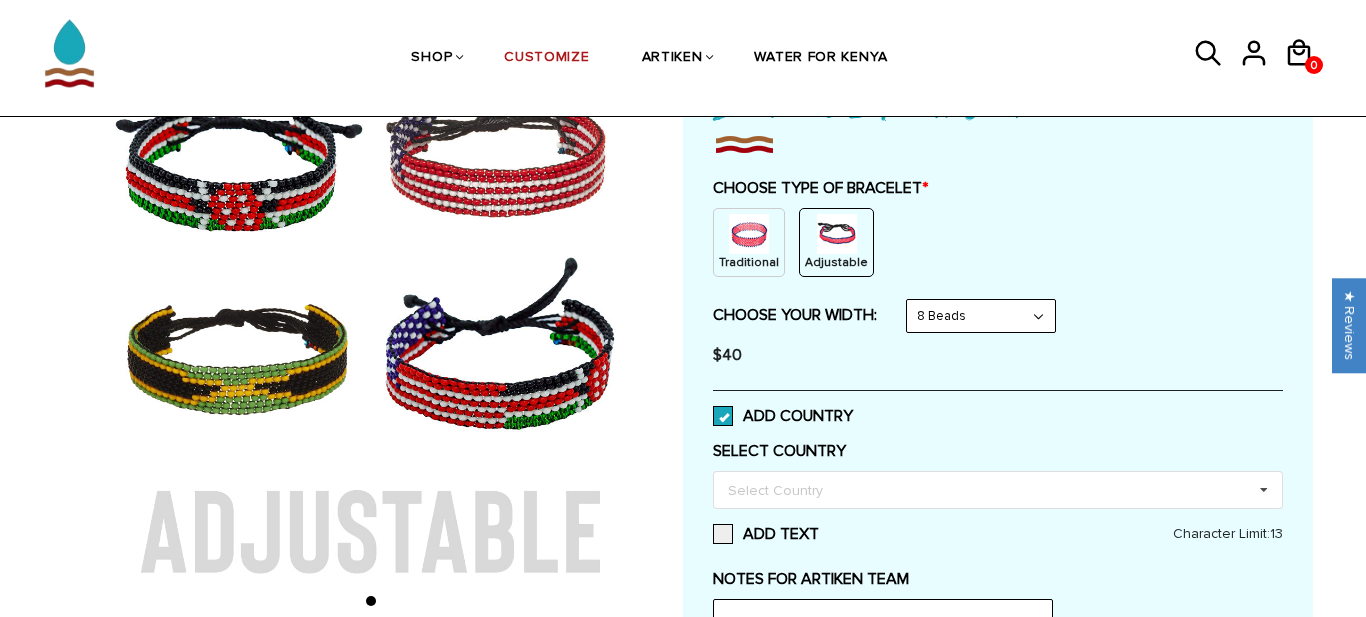 click at bounding box center [723, 416] 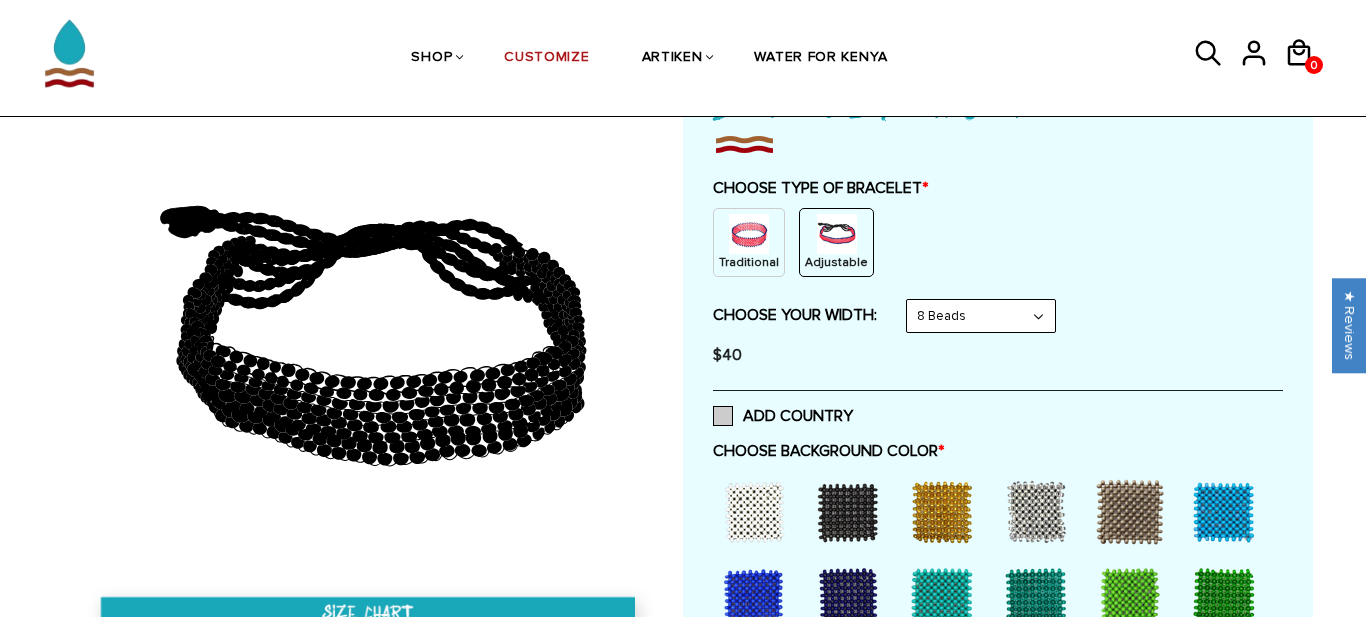 click at bounding box center [723, 416] 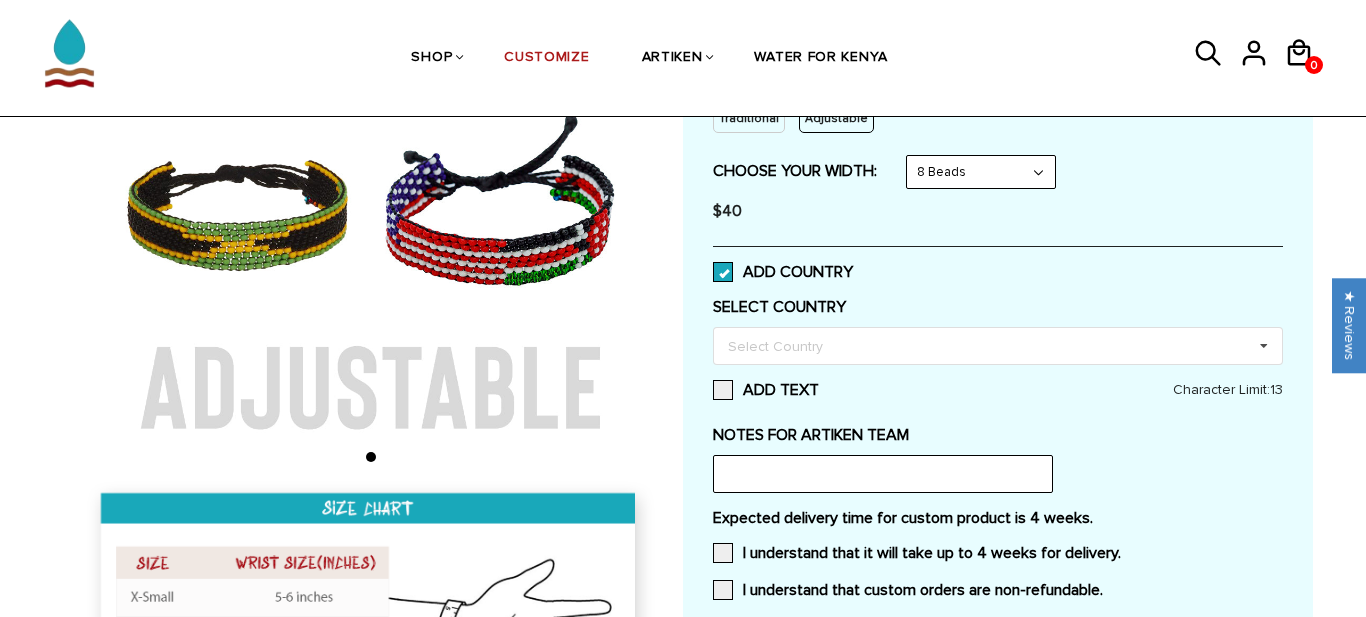 scroll, scrollTop: 446, scrollLeft: 0, axis: vertical 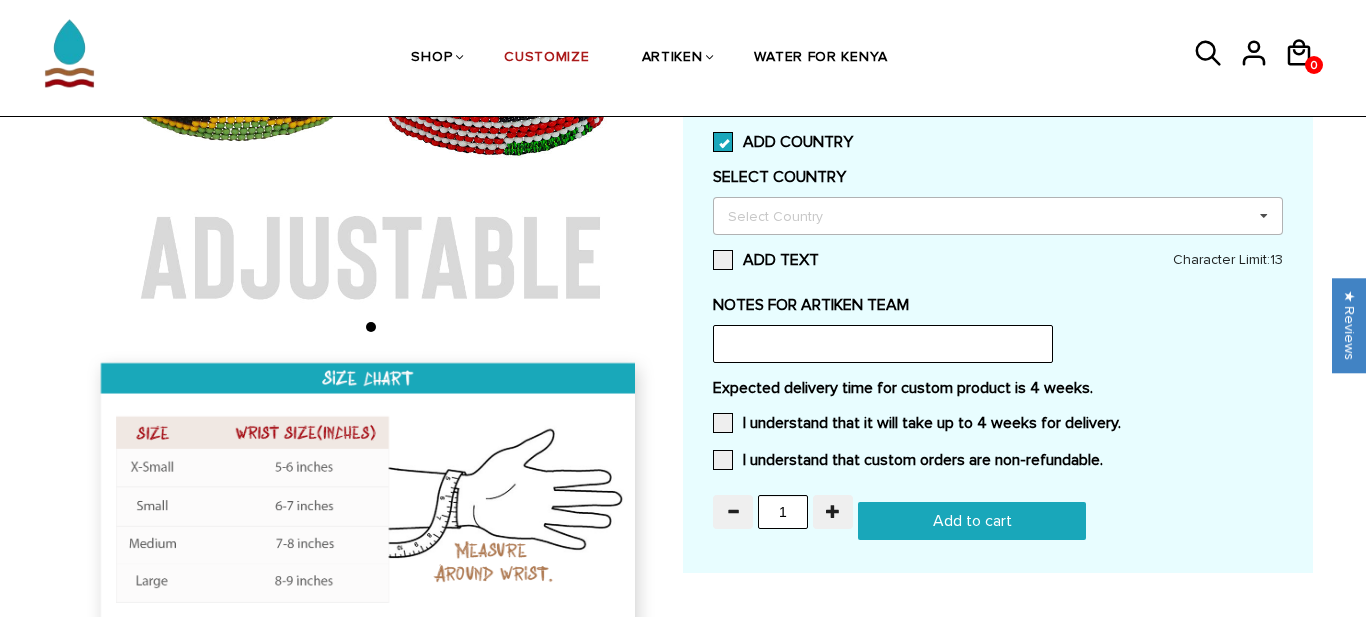 click on "Select Country
Others
Afghanistan
Aland Islands
Albania
Algeria
American Samoa
Andorra
Angola
Anguilla
Antigua
Argentina
Armenia
Aruba
Australia
Austria
Azerbaijan
Bahamas
Bahrain
Bangladesh
Barbados
Belarus
Belgium
Belize
Benin
Bermuda
Bhutan
Bolivia
Bosnia
Botswana
Bouvet Island
Brazil
British Virgin Islands
Brunei
Bulgaria
Burkina Faso
Burma
Burundi
Caicos Islands
Cambodia
Cameroon
Canada
Cape Verde
Cayman Islands
Central African Republic
Chad
Chile
China
Christmas Island
Cocos Islands
Colombia
Comoros
Congo Brazzaville
Congo
Cook Islands
Costa Rica
Cote Divoire
Croatia
Cuba
Cyprus
Czech Republic
Denmark
Djibouti
Dominica
Dominican Republic
Ecuador
Egypt
El Salvador
England
Equatorial Guinea
Eritrea
Estonia
Ethiopia
European Union
Falkland Islands
Faroe Islands
Fiji
Finland" at bounding box center (998, 216) 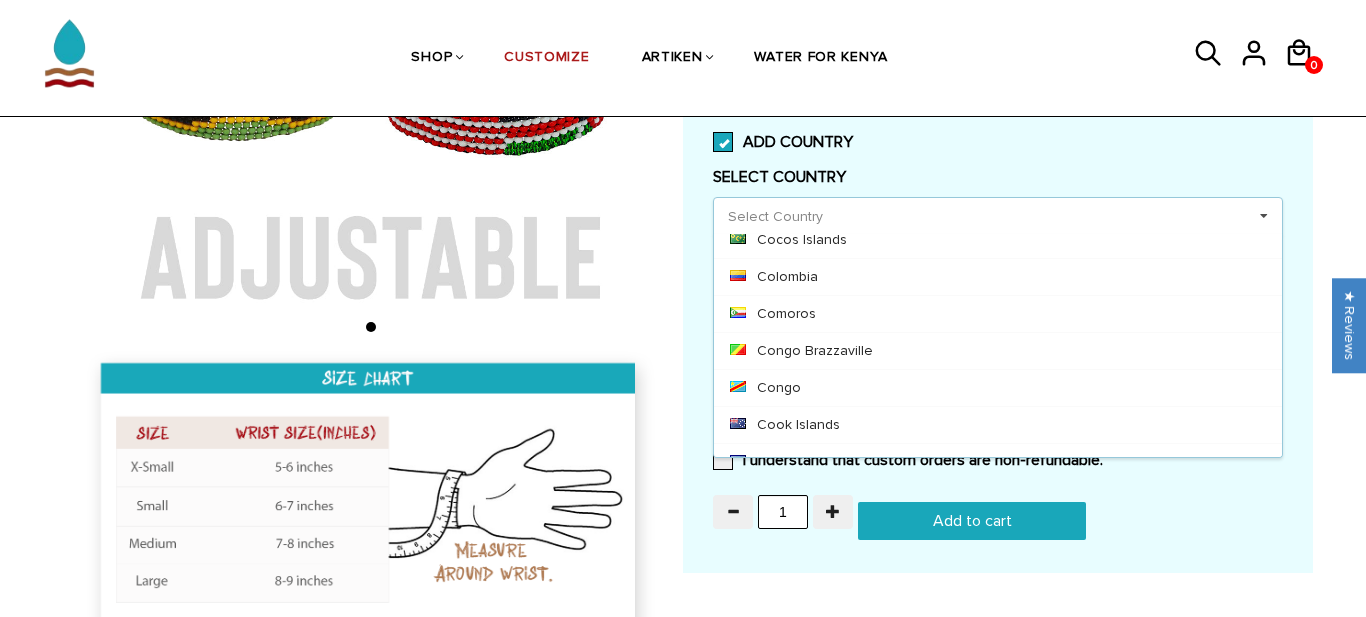 scroll, scrollTop: 1939, scrollLeft: 0, axis: vertical 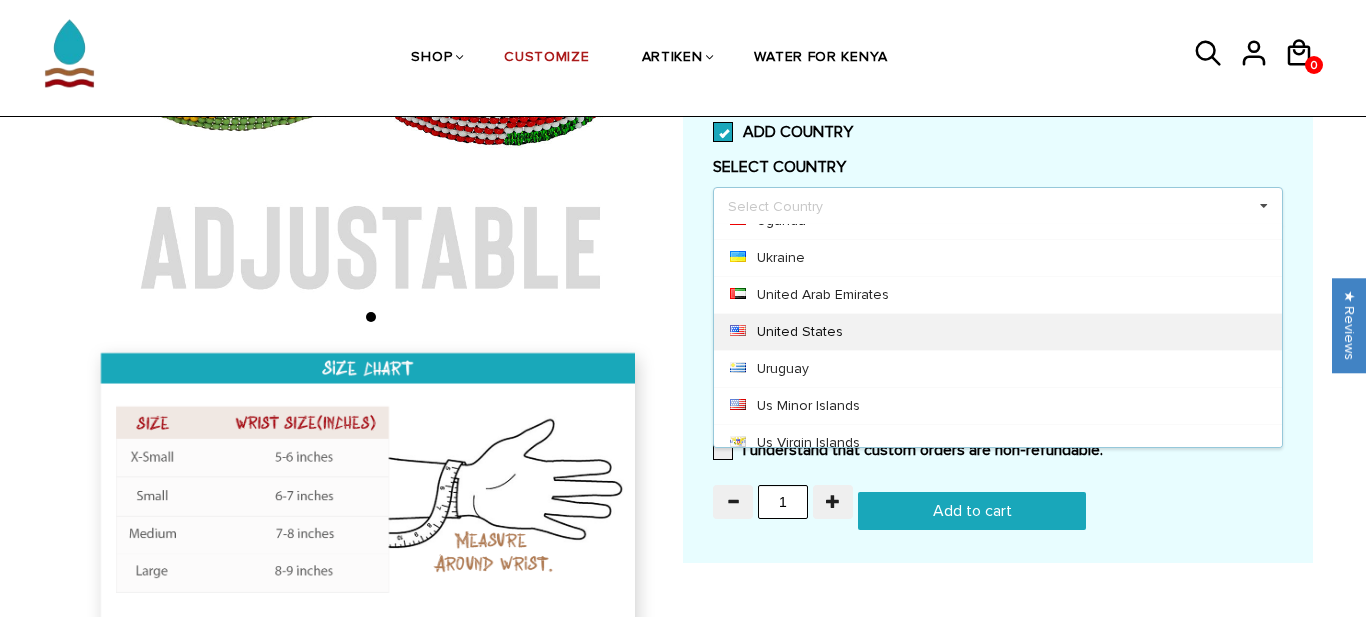 click on "United States" at bounding box center (998, 331) 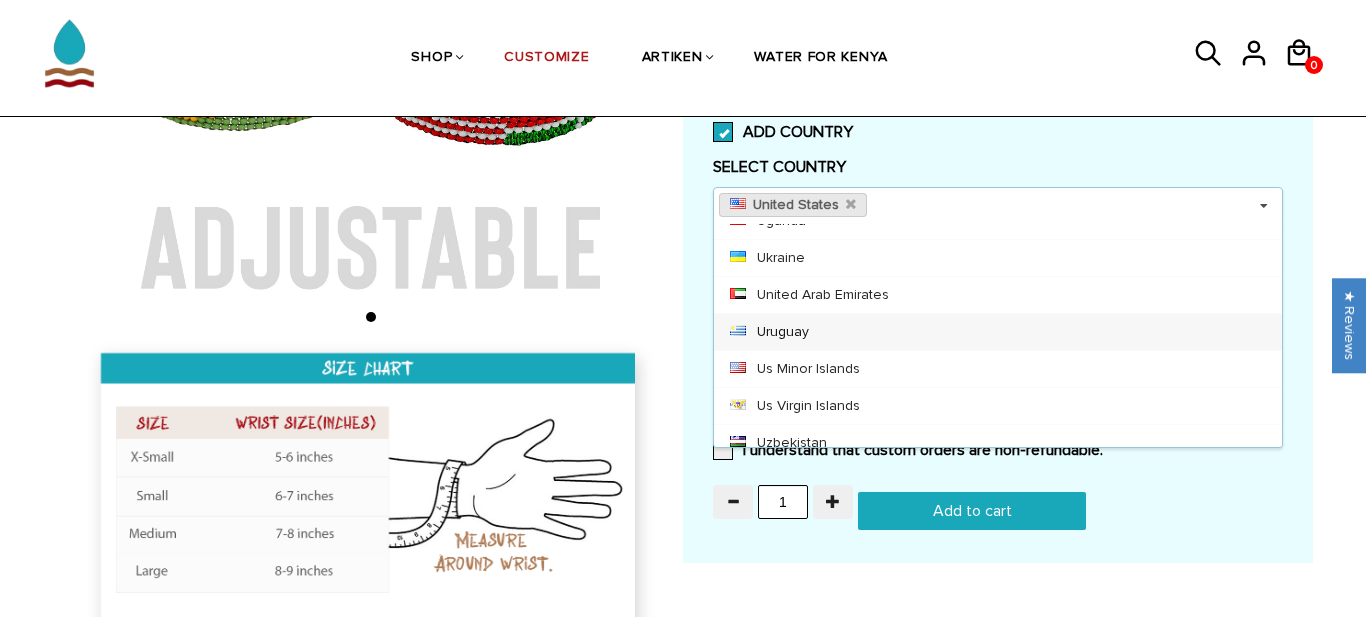 click on "ADD COUNTRY" at bounding box center [998, 131] 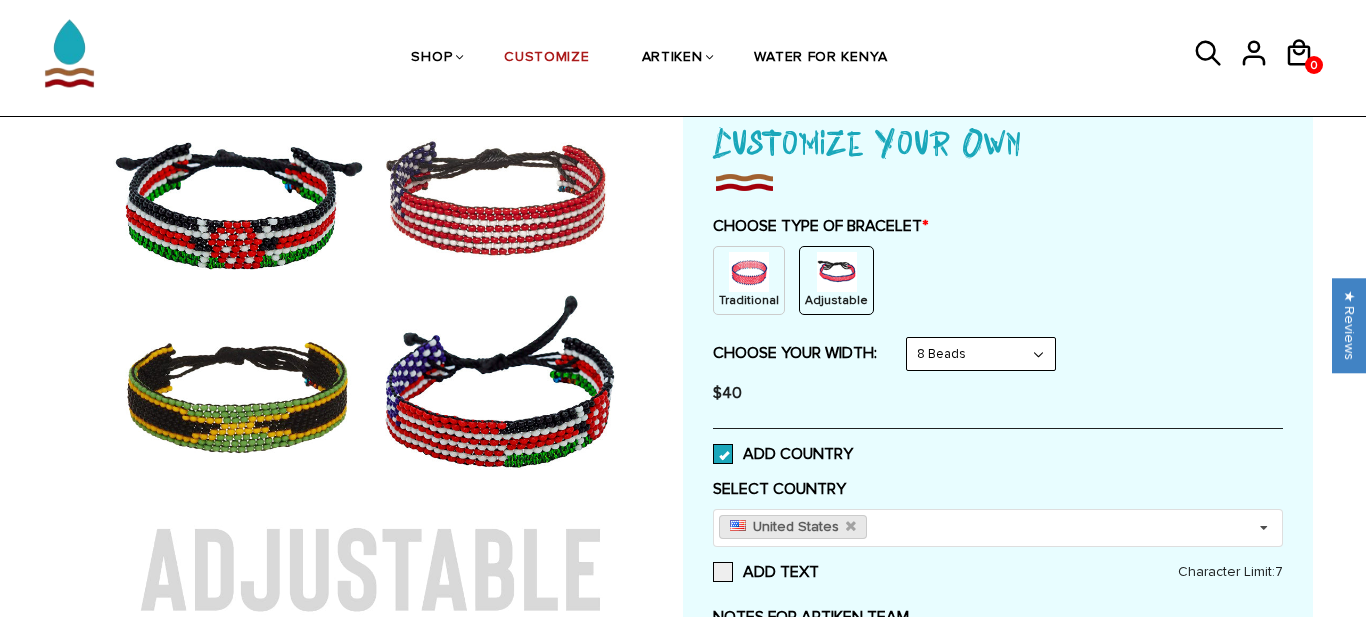 scroll, scrollTop: 135, scrollLeft: 0, axis: vertical 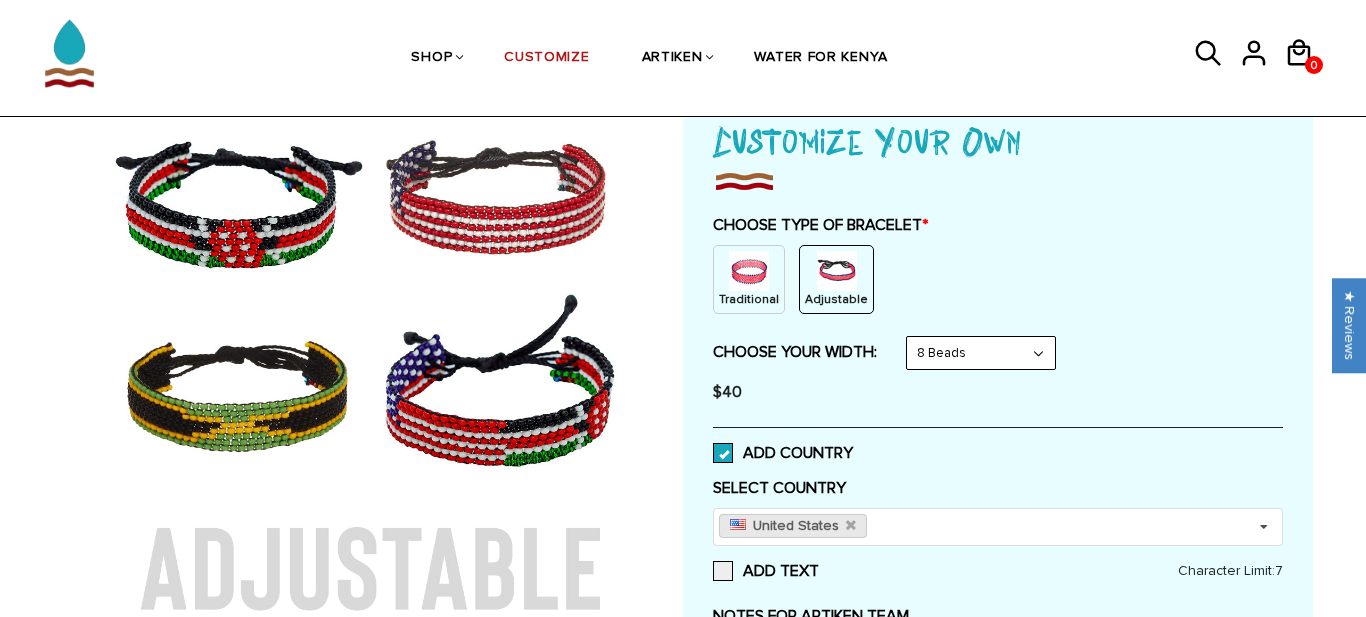 click at bounding box center [723, 453] 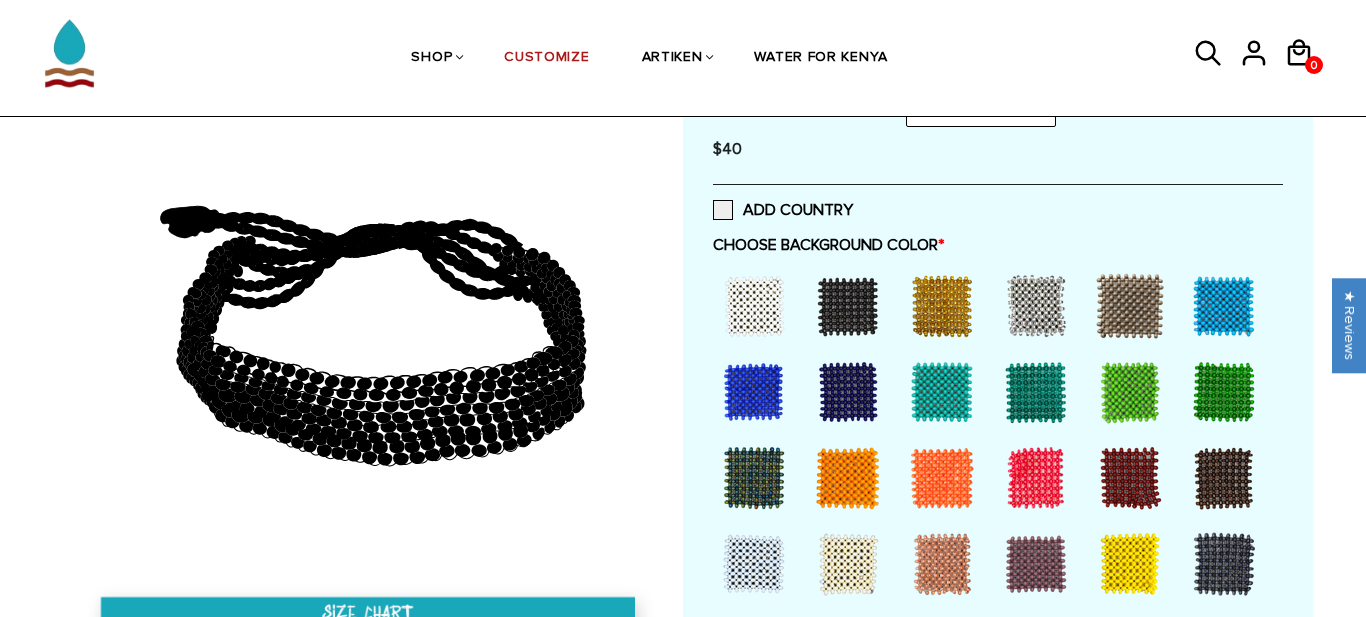 scroll, scrollTop: 361, scrollLeft: 0, axis: vertical 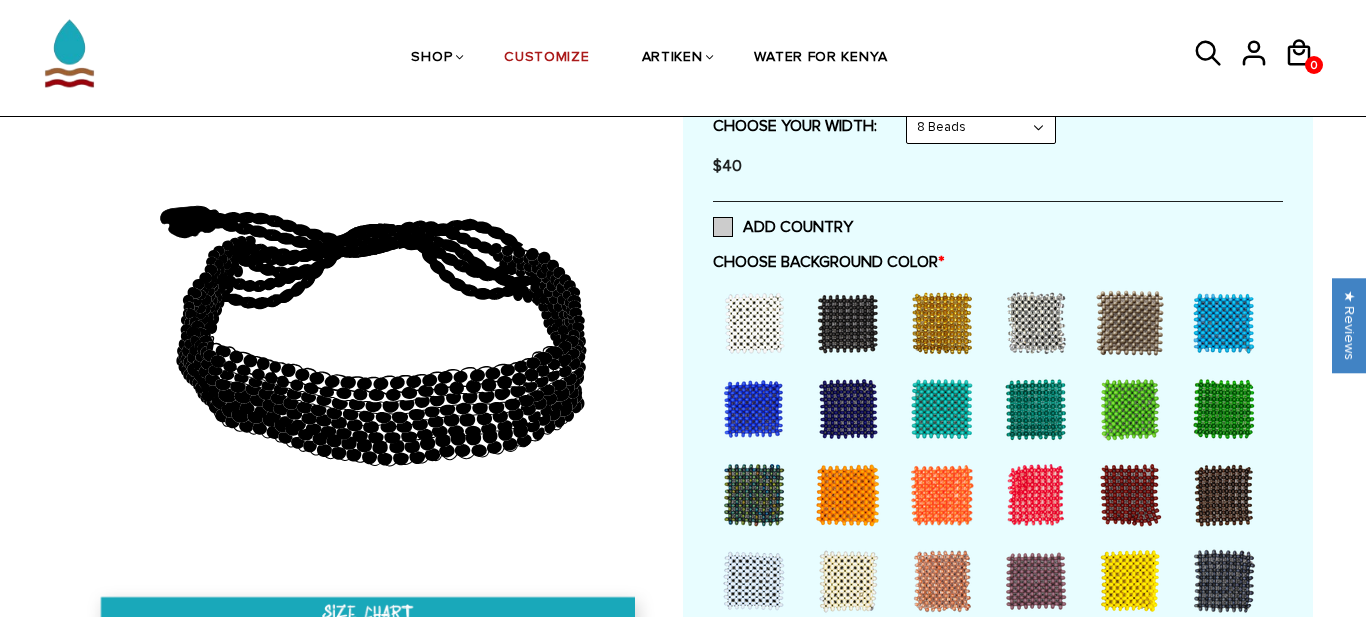 click at bounding box center (723, 227) 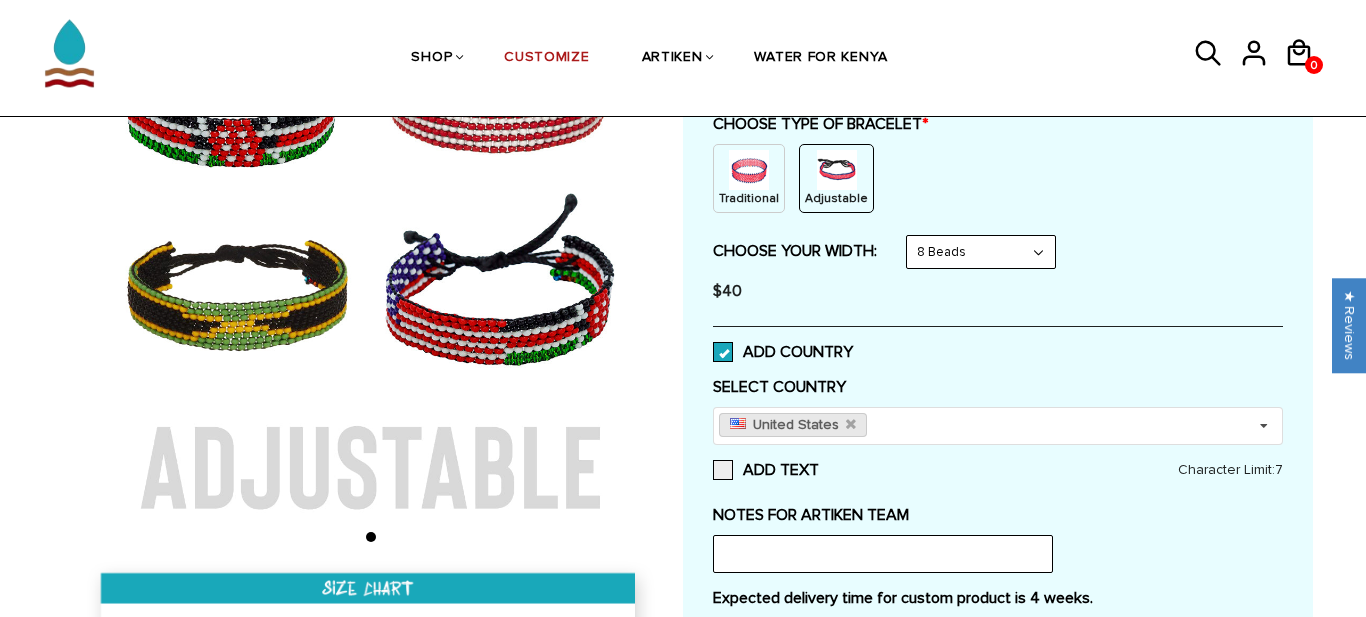 scroll, scrollTop: 238, scrollLeft: 0, axis: vertical 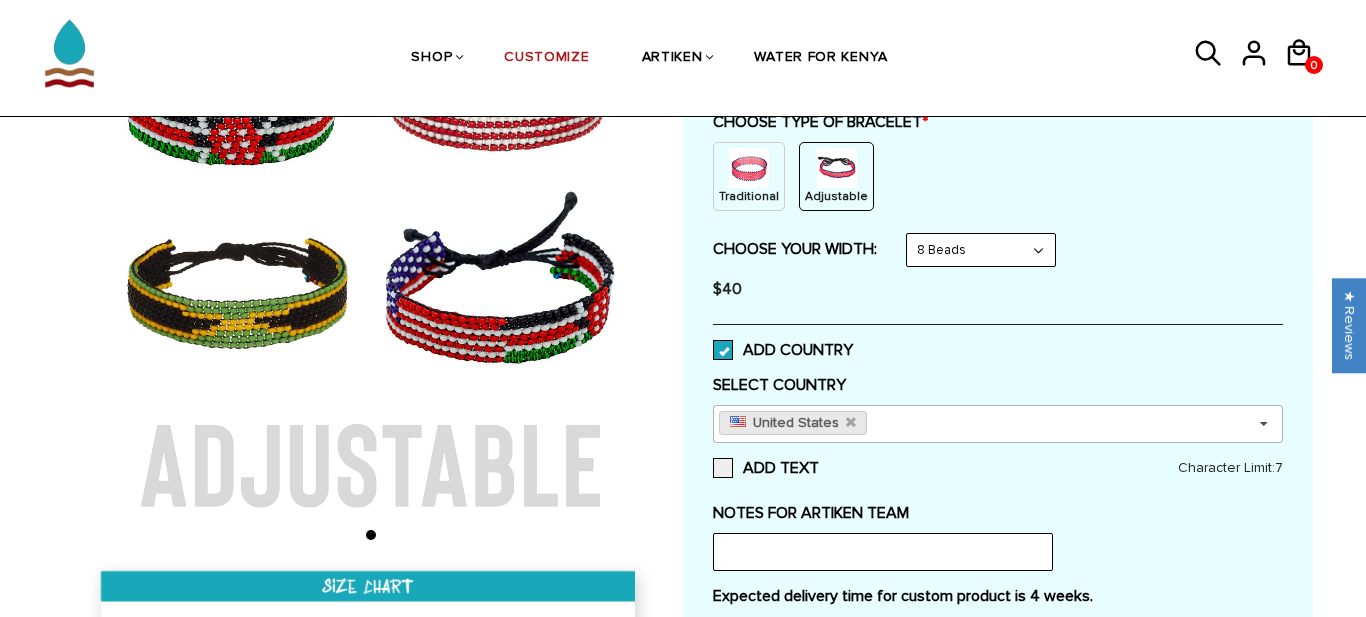 click on "United States Select Country
Others
Afghanistan
Aland Islands
Albania
Algeria
American Samoa
Andorra
Angola
Anguilla
Antigua
Argentina
Armenia
Aruba
Australia
Austria
Azerbaijan
Bahamas
Bahrain
Bangladesh
Barbados
Belarus
Belgium
Belize
Benin
Bermuda
Bhutan
Bolivia
Bosnia
Botswana
Bouvet Island
Brazil
British Virgin Islands
Brunei
Bulgaria
Burkina Faso
Burma
Burundi
Caicos Islands
Cambodia
Cameroon
Canada
Cape Verde
Cayman Islands
Central African Republic
Chad
Chile
China
Christmas Island
Cocos Islands
Colombia
Comoros
Congo Brazzaville
Congo
Cook Islands
Costa Rica
Cote Divoire
Croatia
Cuba
Cyprus
Czech Republic
Denmark
Djibouti
Dominica
Dominican Republic
Ecuador
Egypt
El Salvador
England
Equatorial Guinea
Eritrea
Estonia
Ethiopia
European Union
Falkland Islands
Faroe Islands
Fiji" at bounding box center [998, 424] 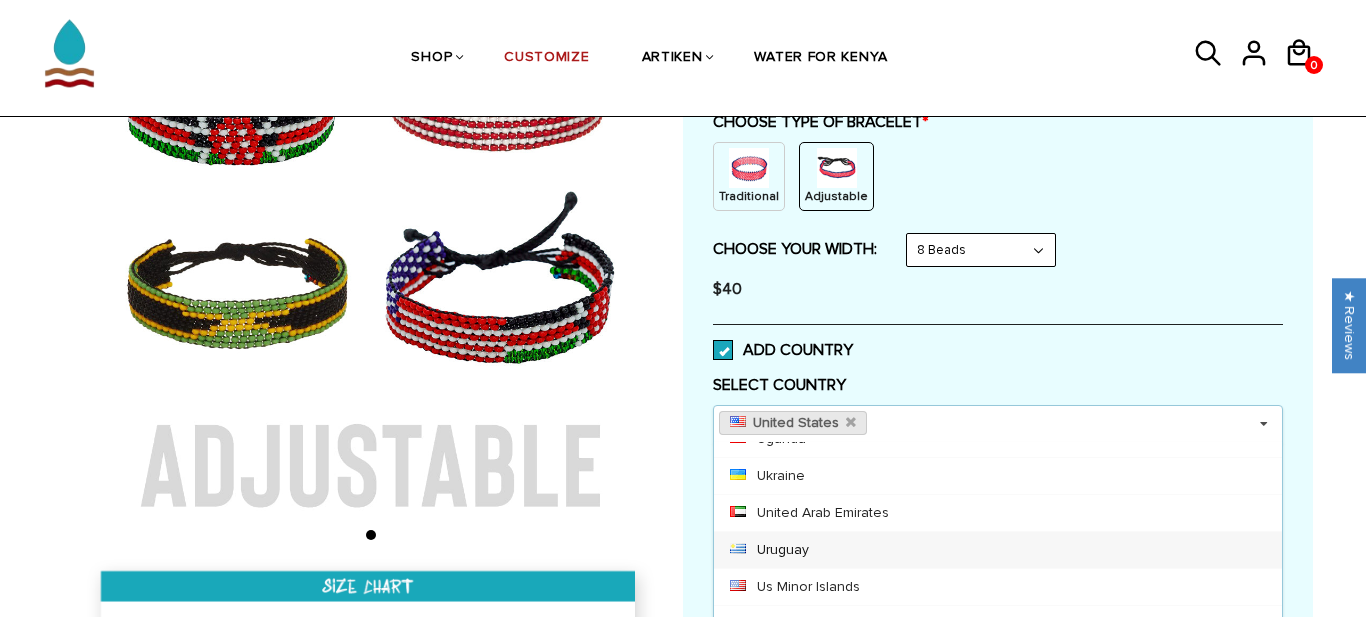 click on "United States Select Country
Others
Afghanistan
Aland Islands
Albania
Algeria
American Samoa
Andorra
Angola
Anguilla
Antigua
Argentina
Armenia
Aruba
Australia
Austria
Azerbaijan
Bahamas
Bahrain
Bangladesh
Barbados
Belarus
Belgium
Belize
Benin
Bermuda
Bhutan
Bolivia
Bosnia
Botswana
Bouvet Island
Brazil
British Virgin Islands
Brunei
Bulgaria
Burkina Faso
Burma
Burundi
Caicos Islands
Cambodia
Cameroon
Canada
Cape Verde
Cayman Islands
Central African Republic
Chad
Chile
China
Christmas Island
Cocos Islands
Colombia
Comoros
Congo Brazzaville
Congo
Cook Islands
Costa Rica
Cote Divoire
Croatia
Cuba
Cyprus
Czech Republic
Denmark
Djibouti
Dominica
Dominican Republic
Ecuador
Egypt
El Salvador
England
Equatorial Guinea
Eritrea
Estonia
Ethiopia
European Union
Falkland Islands
Faroe Islands
Fiji" at bounding box center (998, 424) 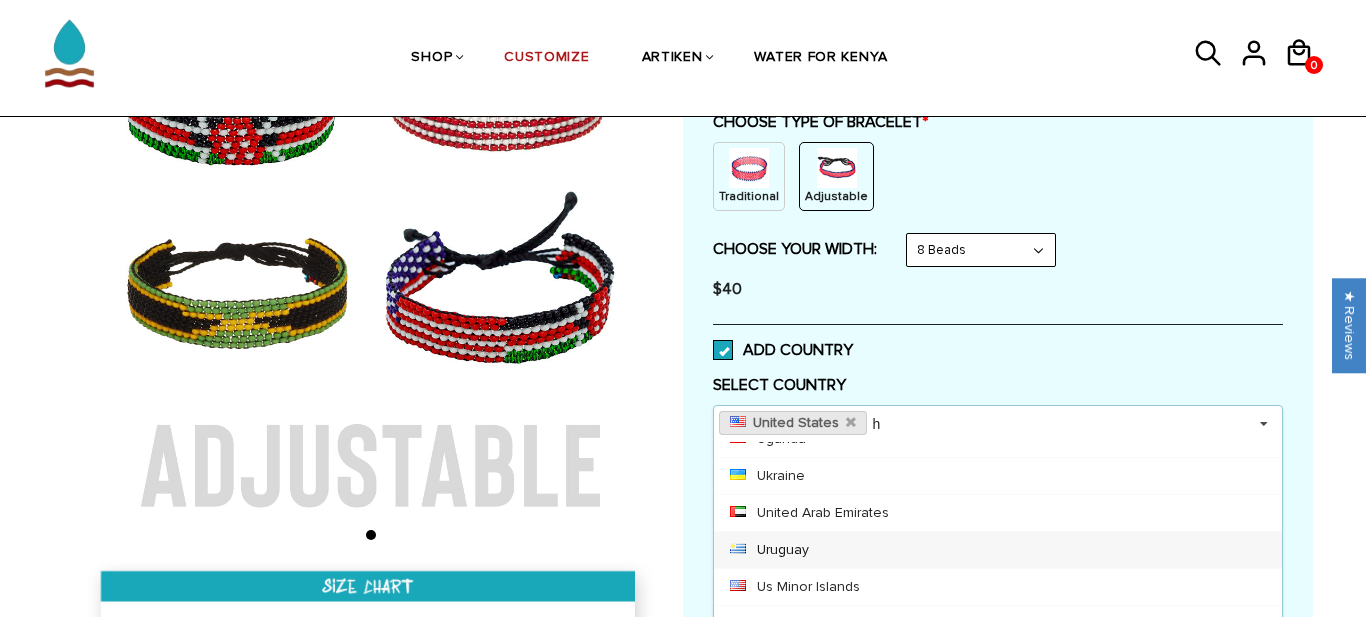 scroll, scrollTop: 0, scrollLeft: 0, axis: both 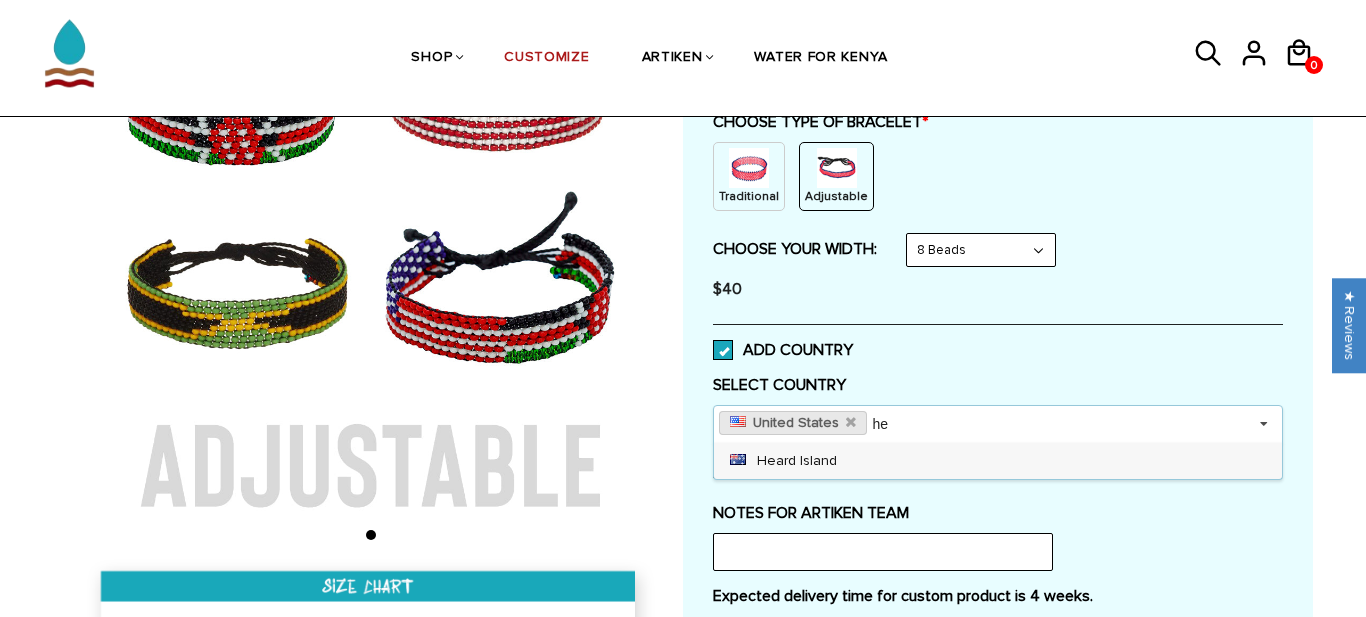 type on "h" 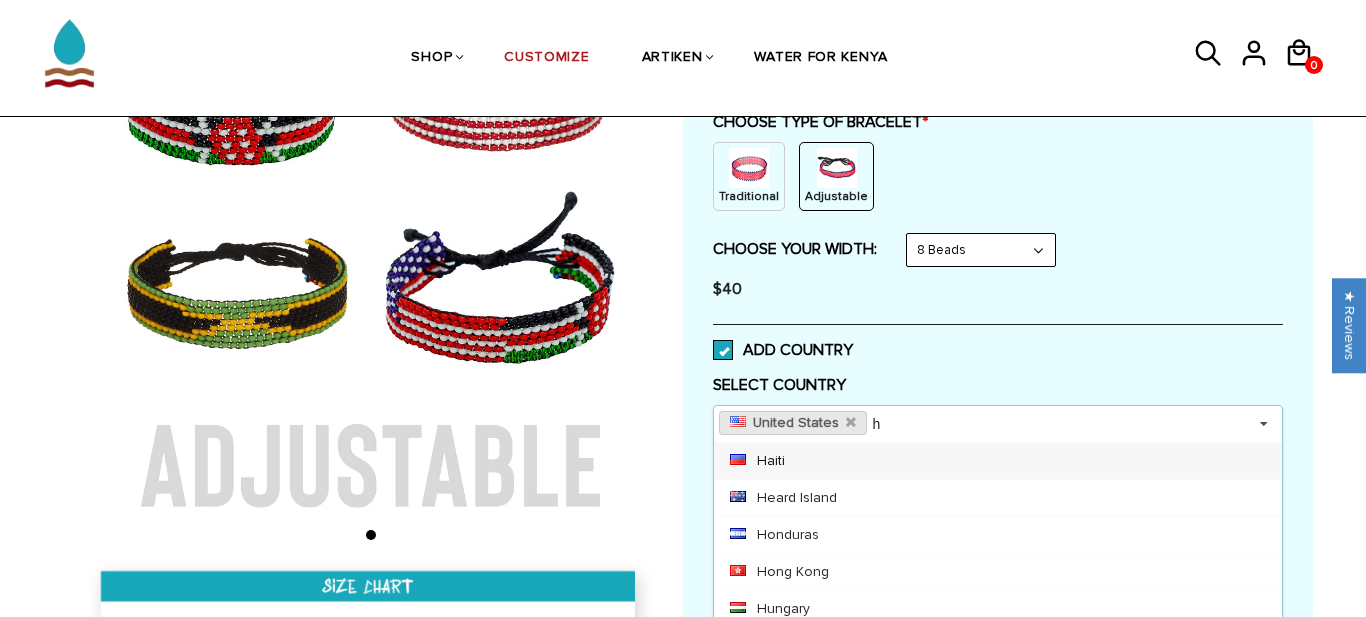 type 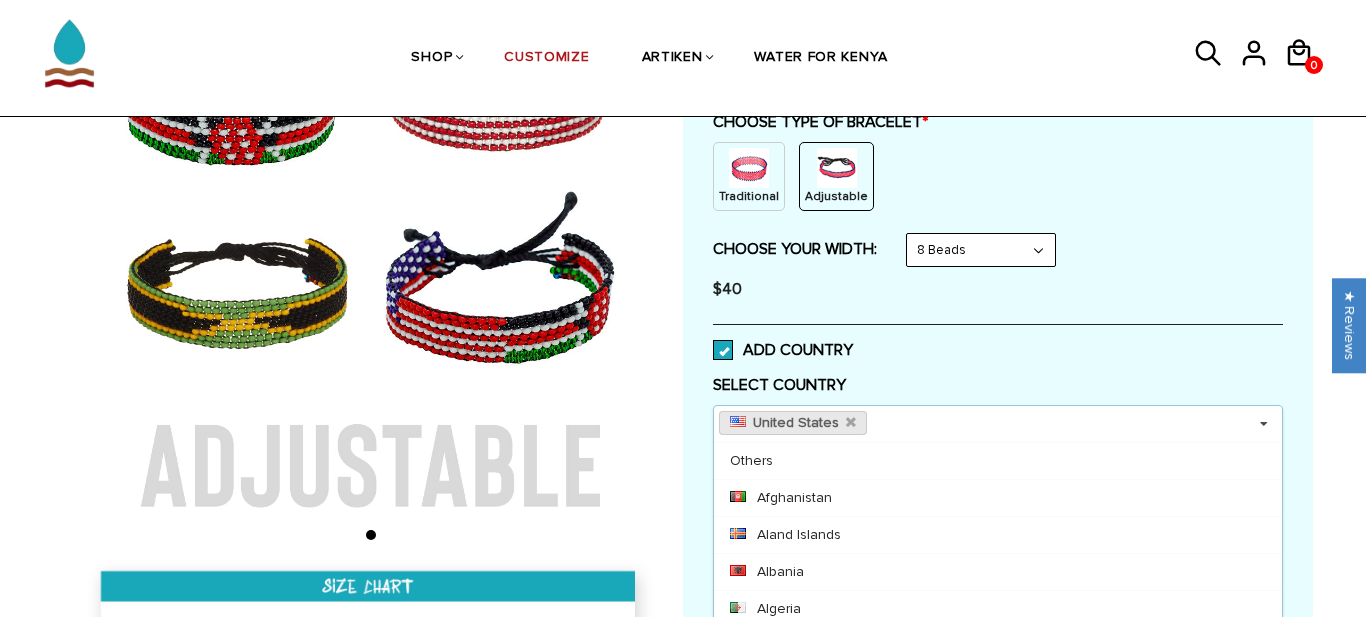 click on "CHOOSE YOUR WIDTH:
8 Beads
8 Beads
6 Beads
10 Beads
$40" at bounding box center (998, 271) 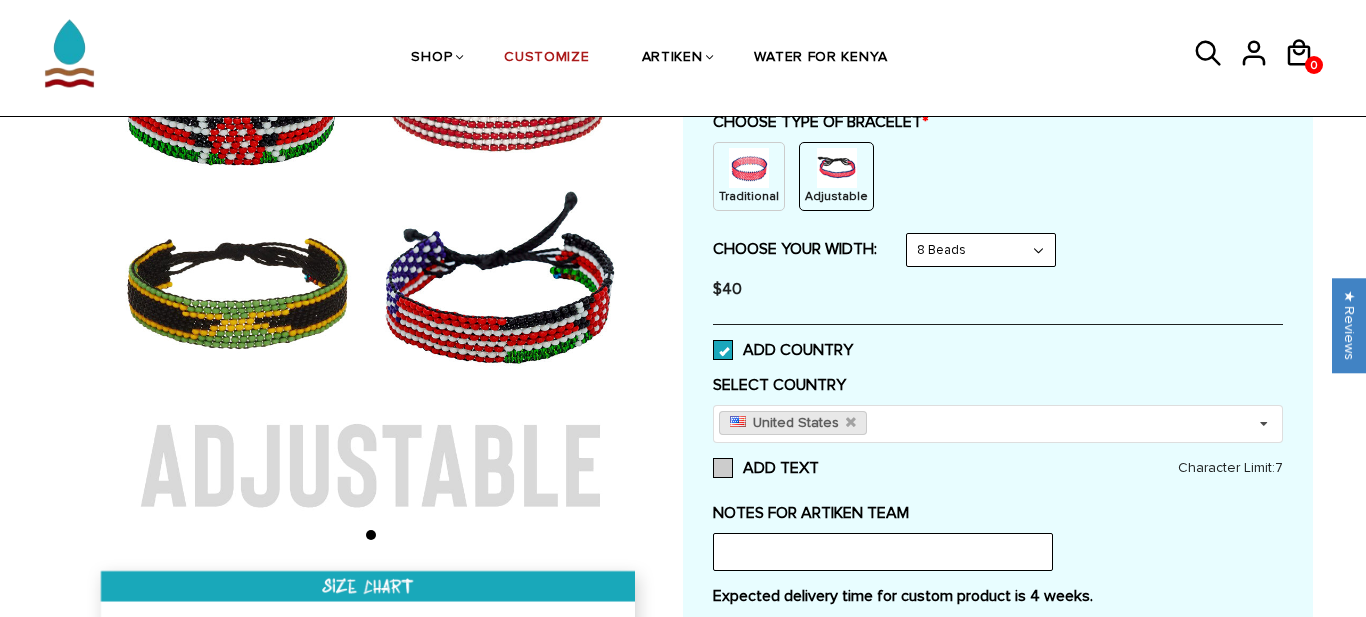 click at bounding box center [723, 468] 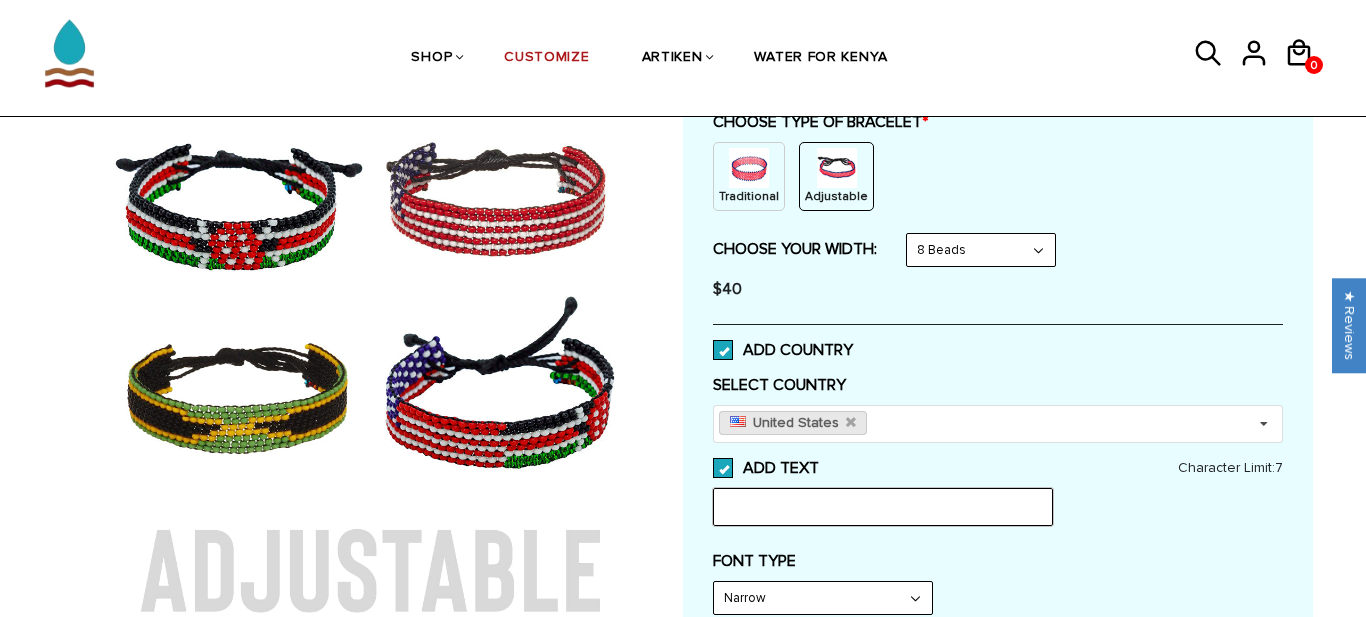click at bounding box center (883, 507) 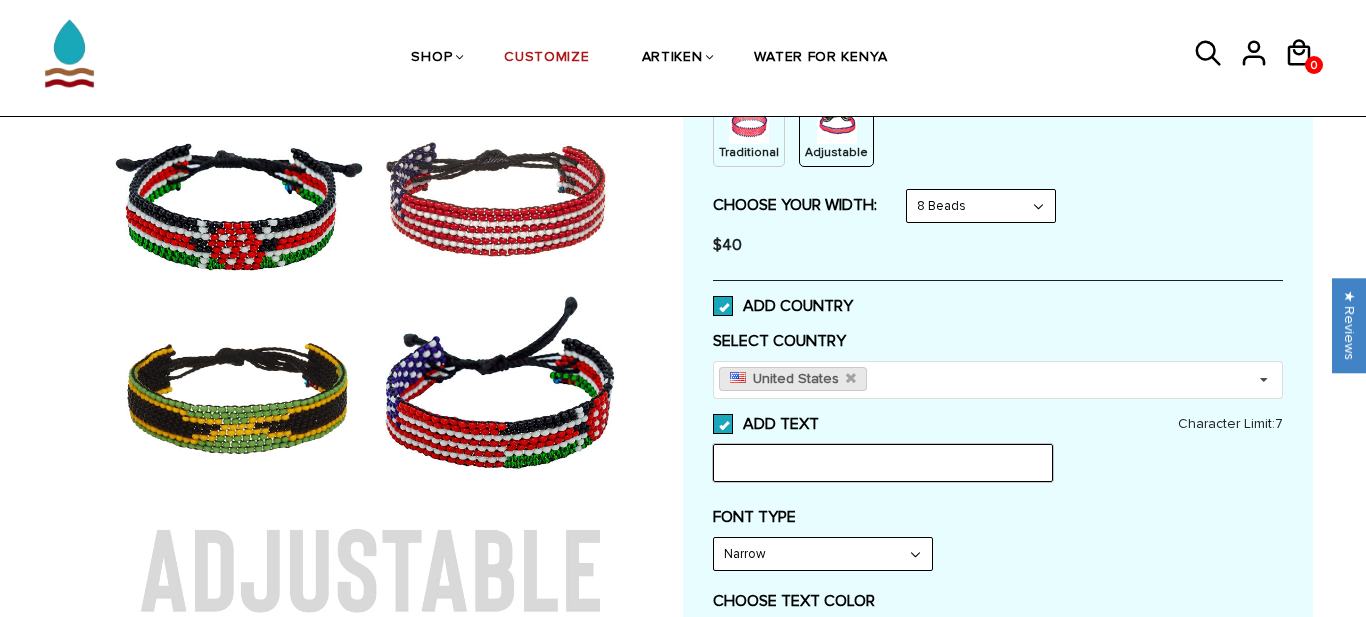 scroll, scrollTop: 281, scrollLeft: 0, axis: vertical 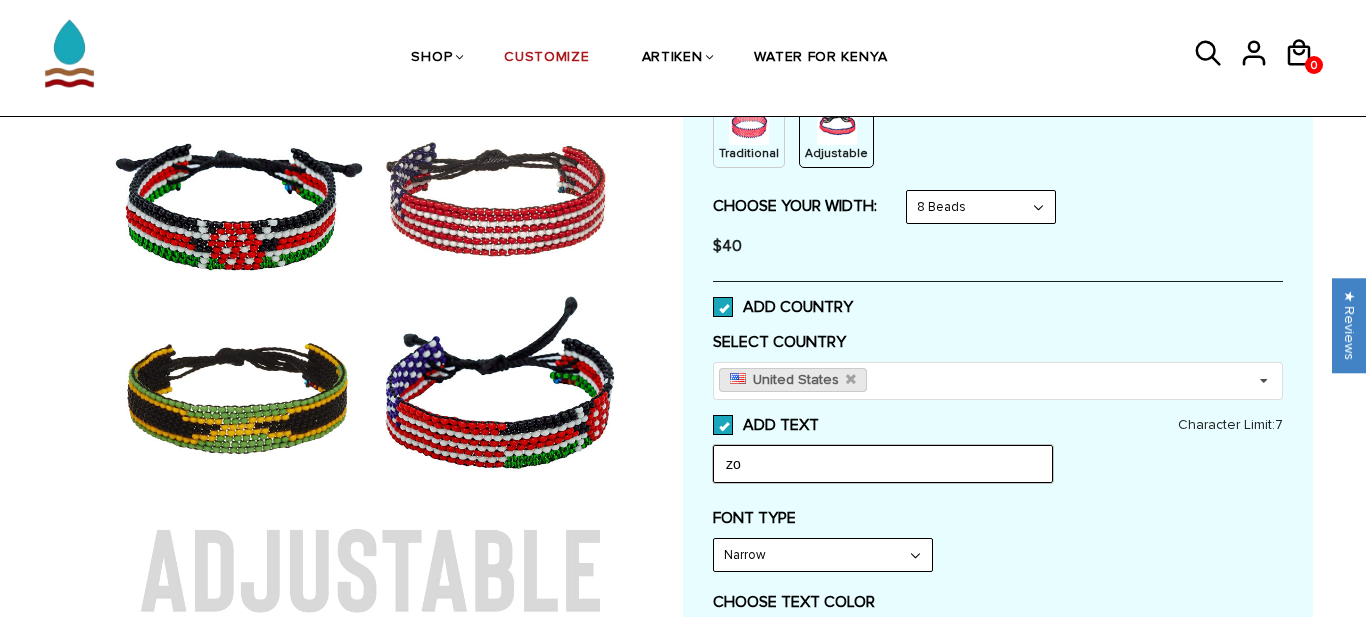 type on "z" 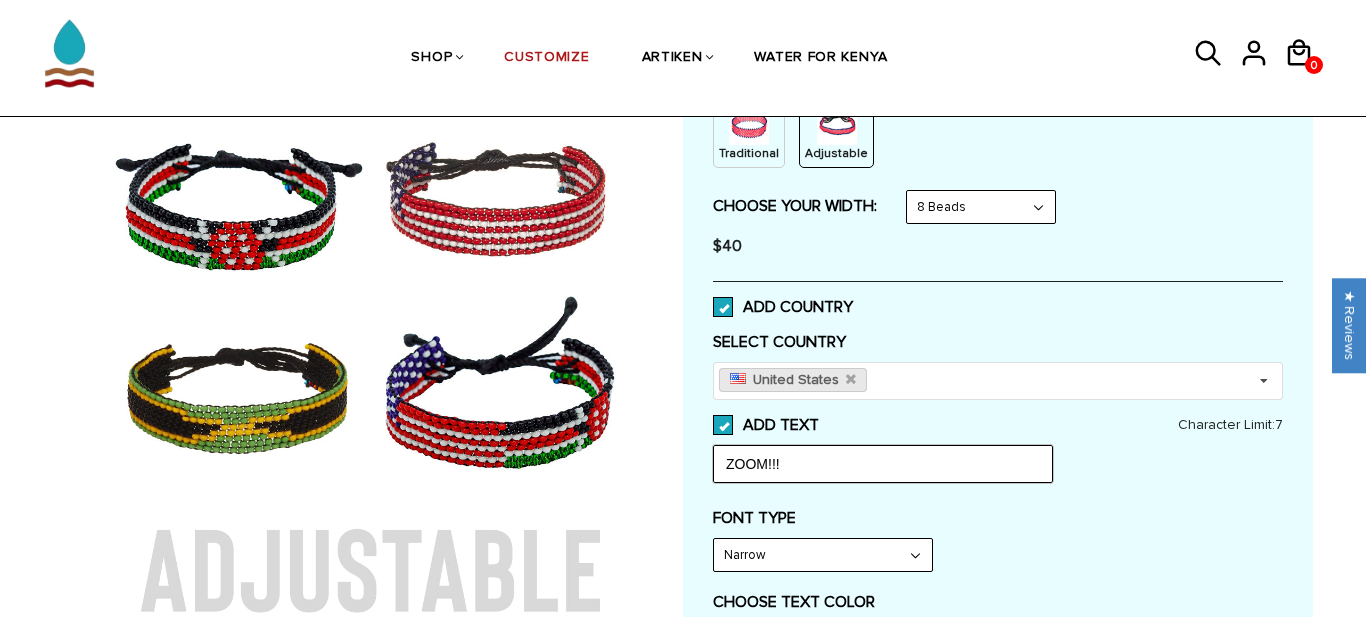 type on "ZOOM!!!" 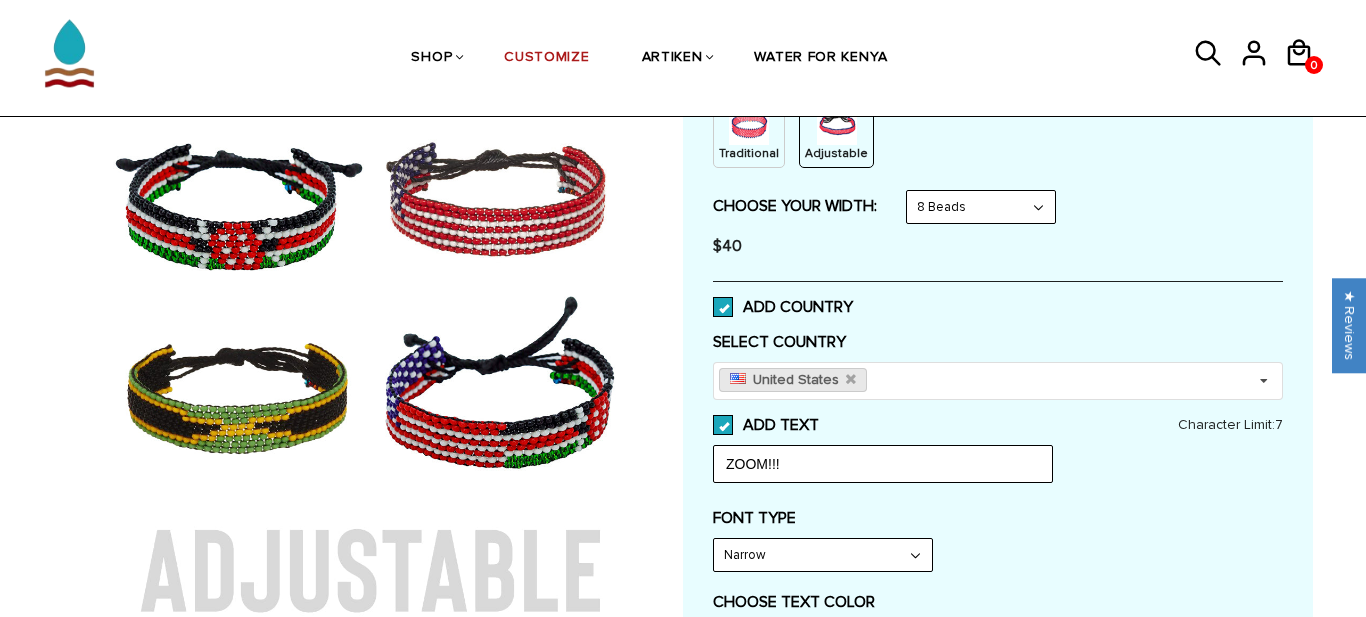 click on "FONT TYPE" at bounding box center [998, 518] 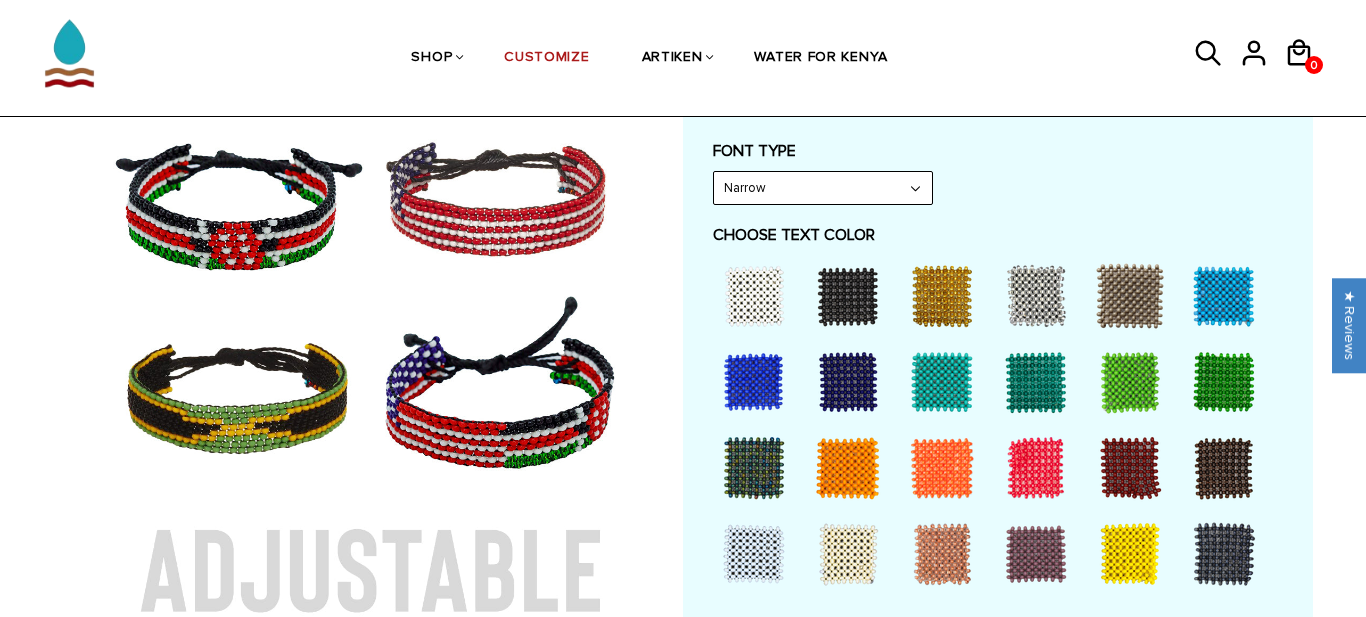 scroll, scrollTop: 642, scrollLeft: 0, axis: vertical 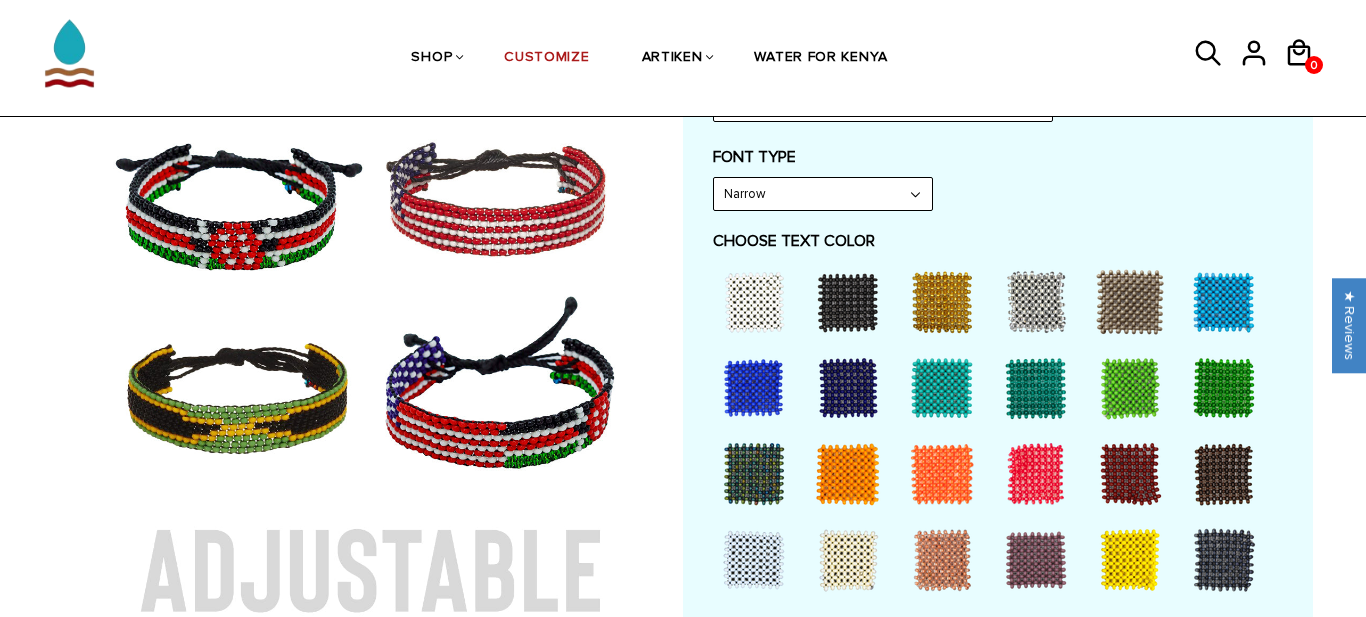click at bounding box center [1130, 560] 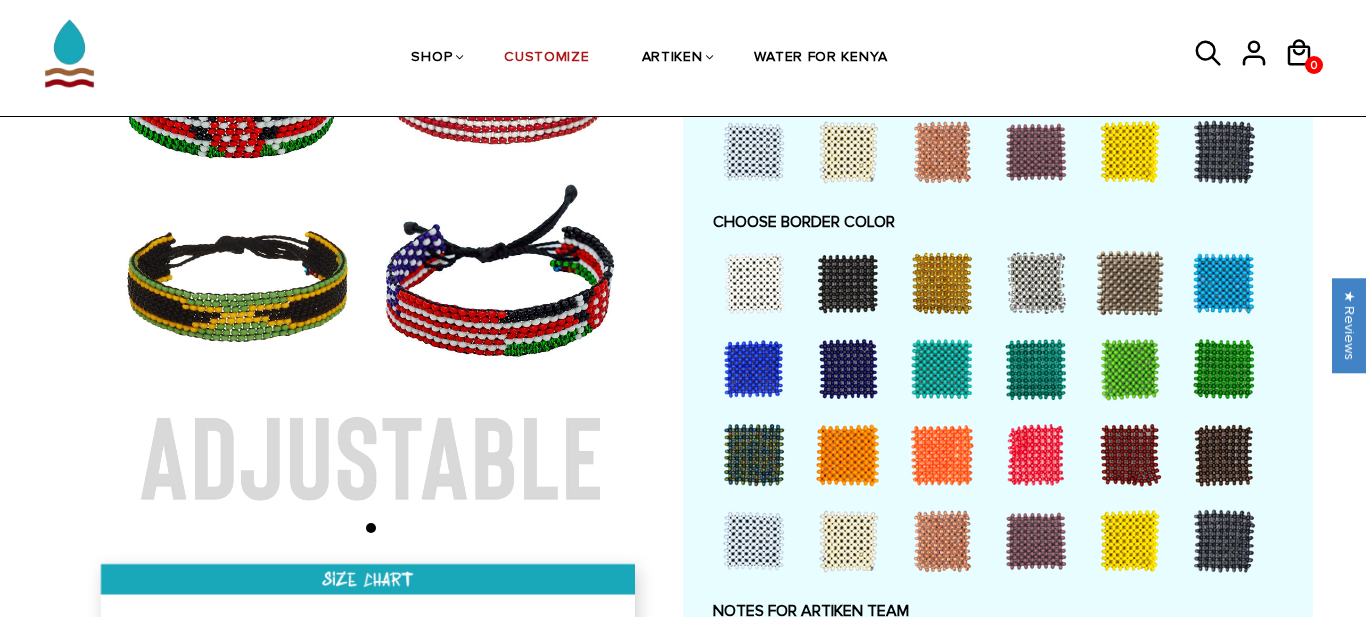 scroll, scrollTop: 1468, scrollLeft: 0, axis: vertical 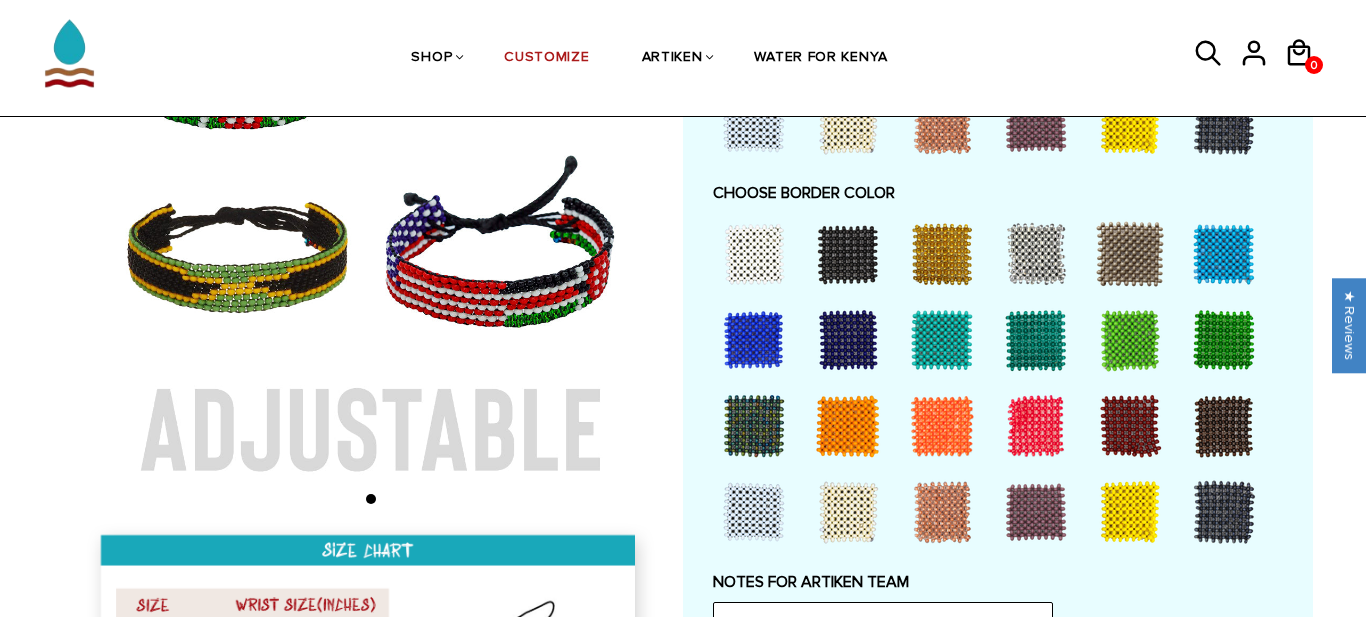 click at bounding box center [848, 426] 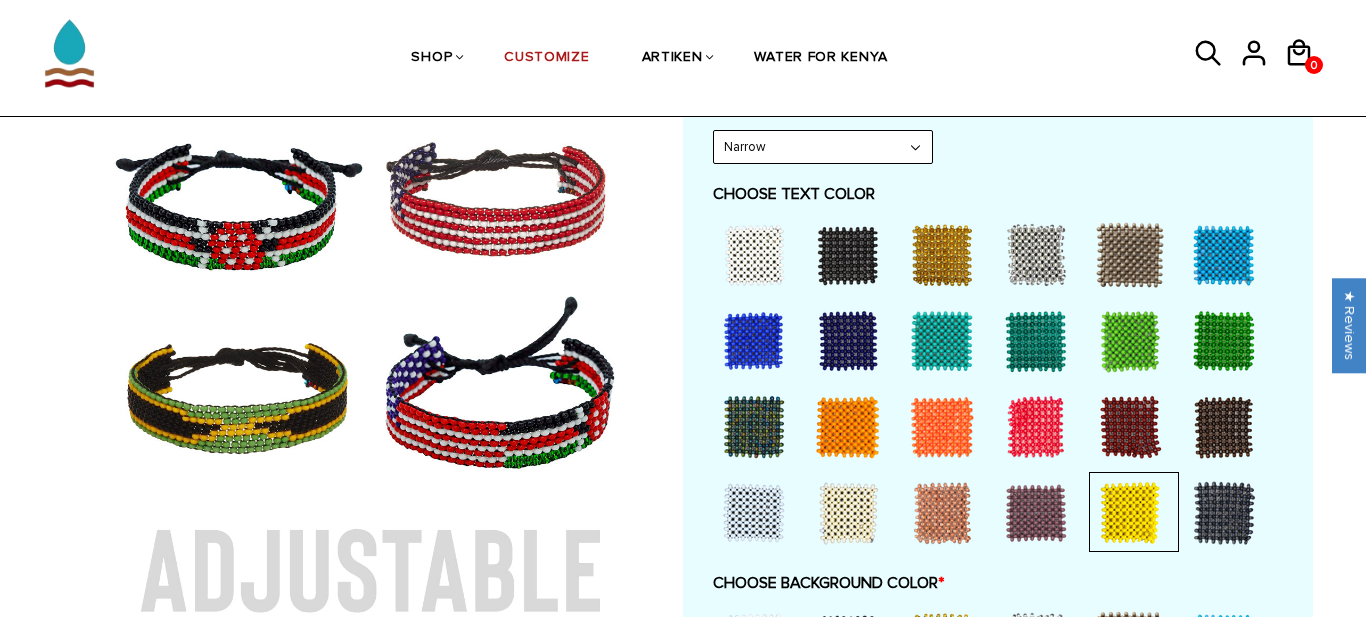 scroll, scrollTop: 687, scrollLeft: 0, axis: vertical 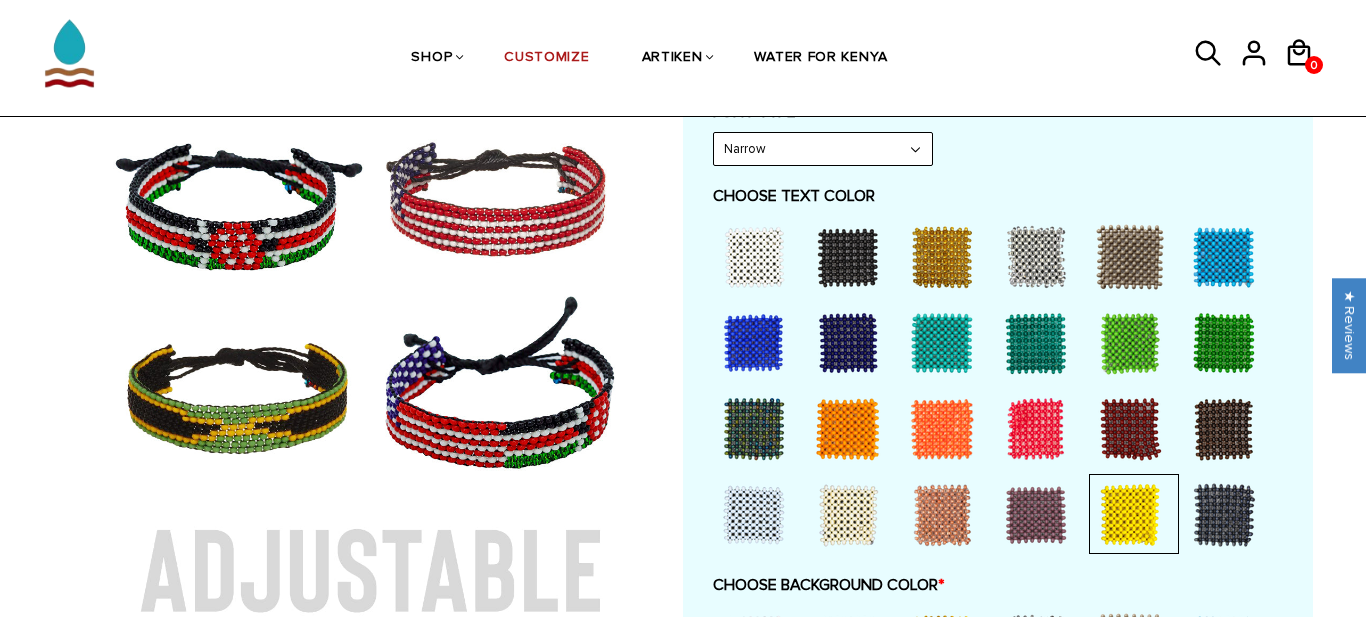 click at bounding box center (1036, 429) 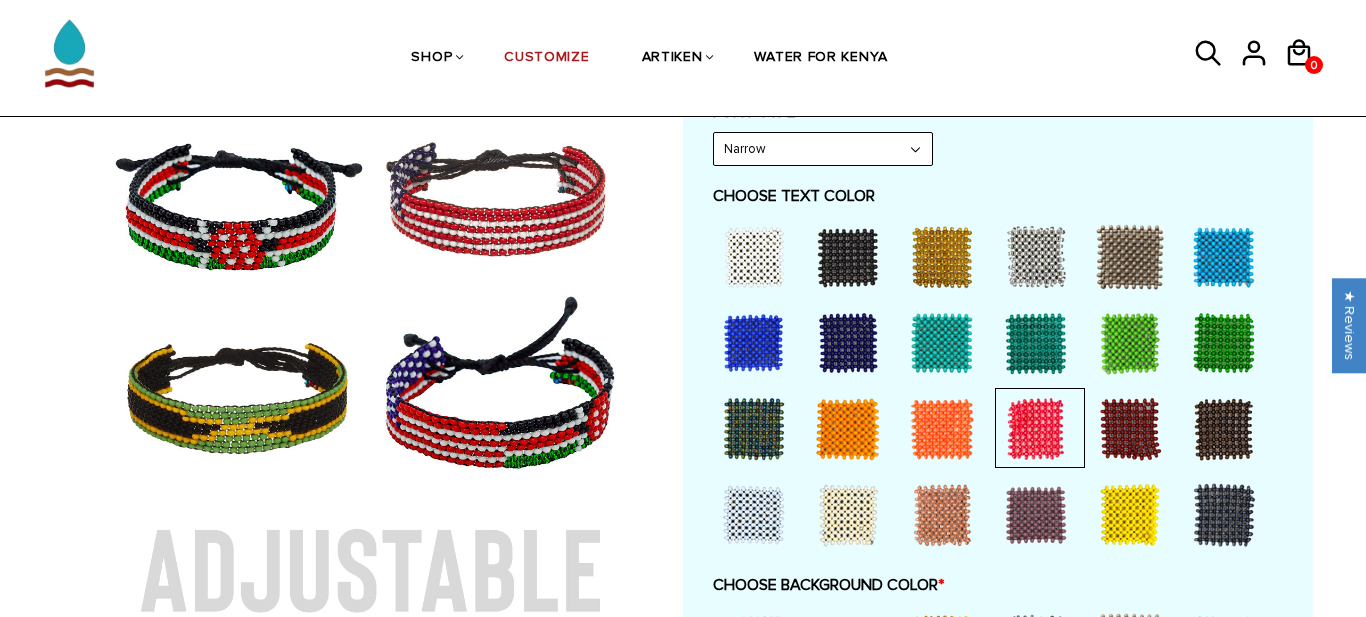 click at bounding box center [1130, 515] 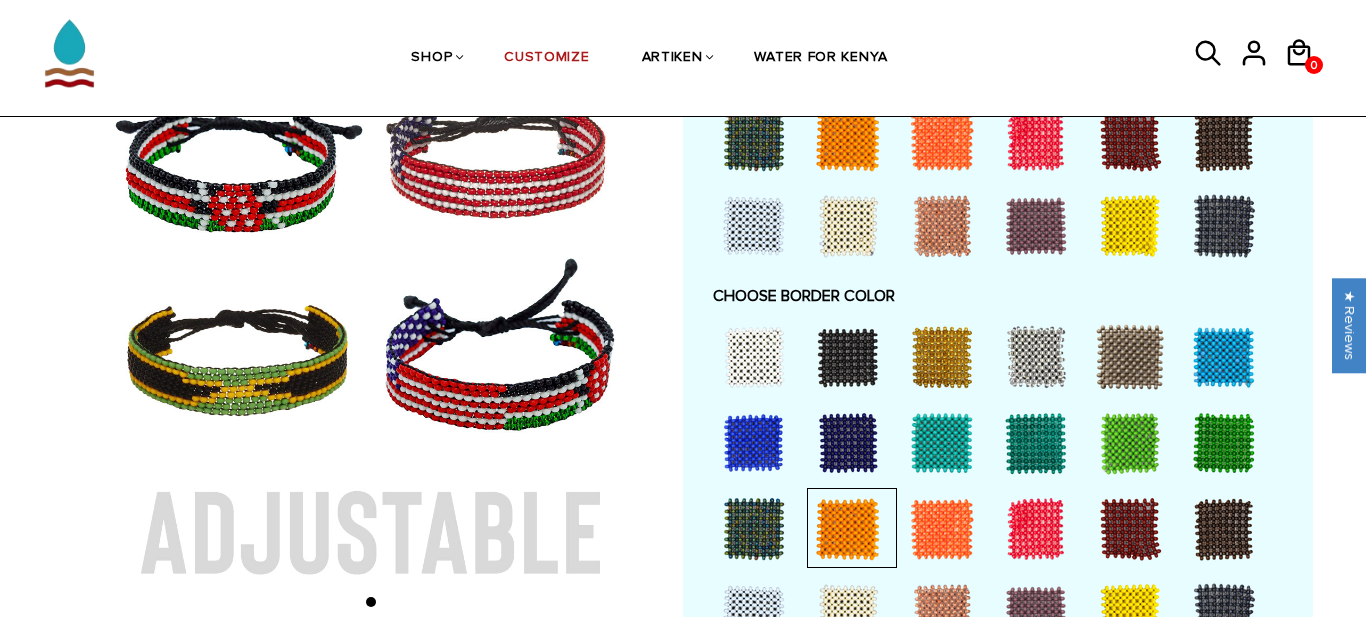 scroll, scrollTop: 1364, scrollLeft: 0, axis: vertical 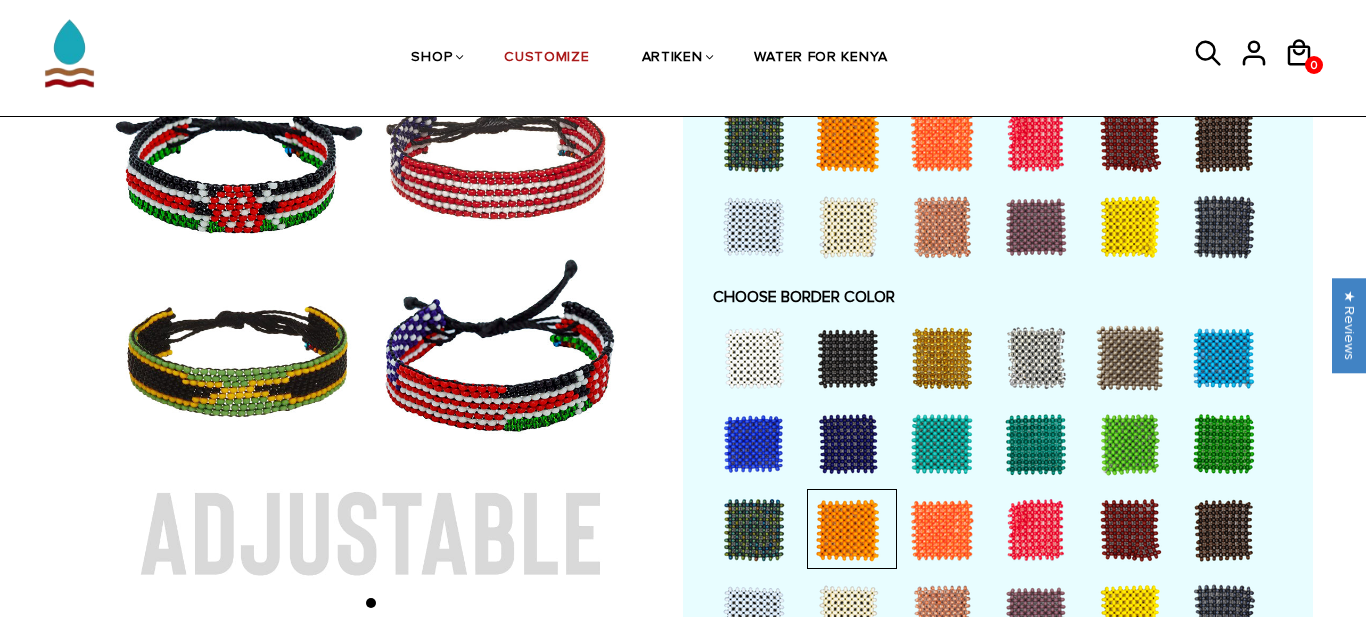 click at bounding box center [848, 141] 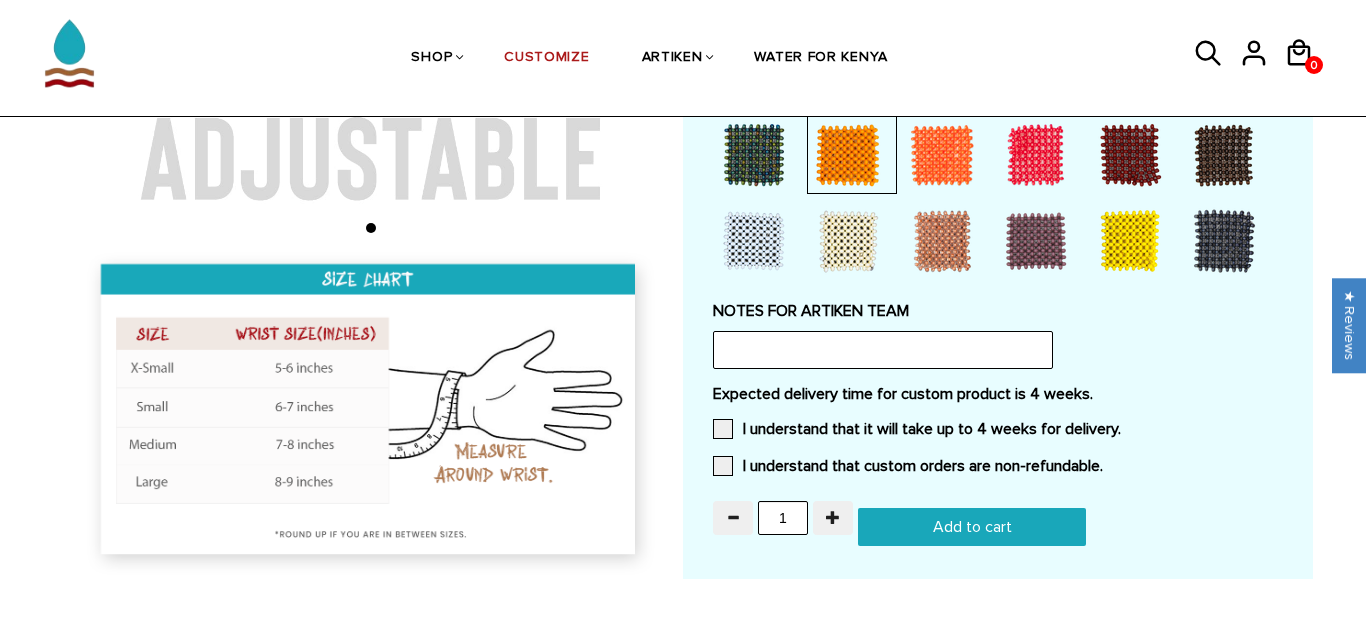 scroll, scrollTop: 1752, scrollLeft: 0, axis: vertical 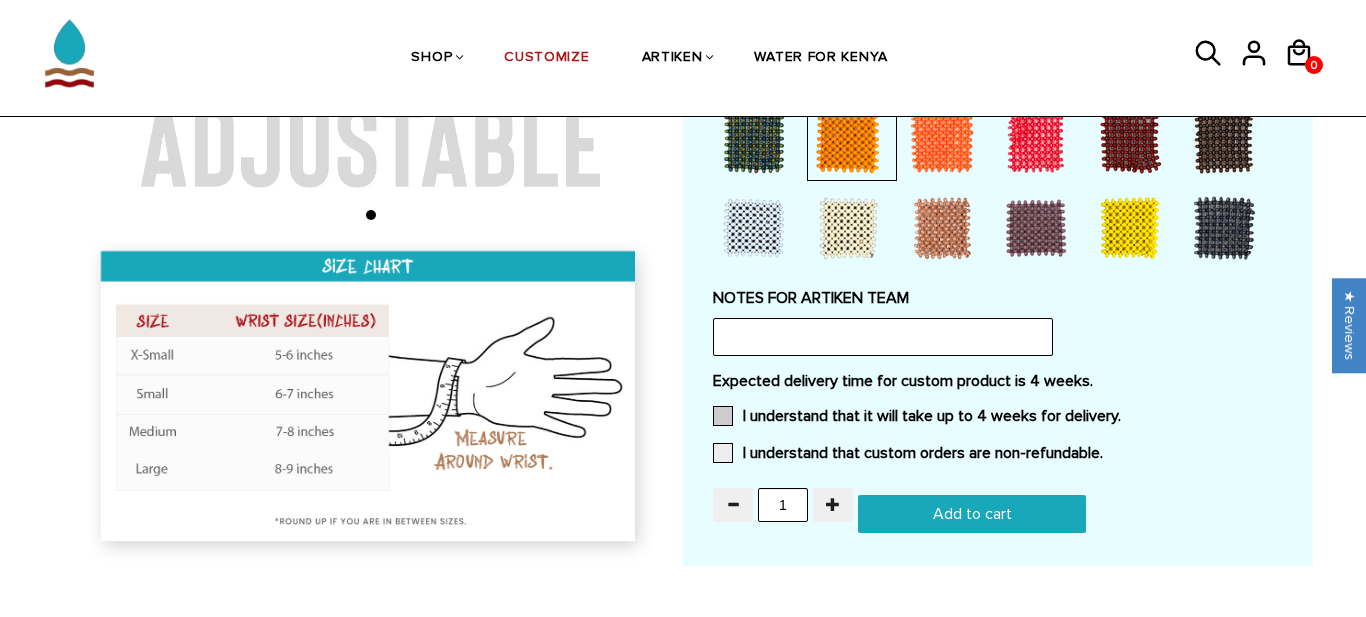 click at bounding box center (723, 416) 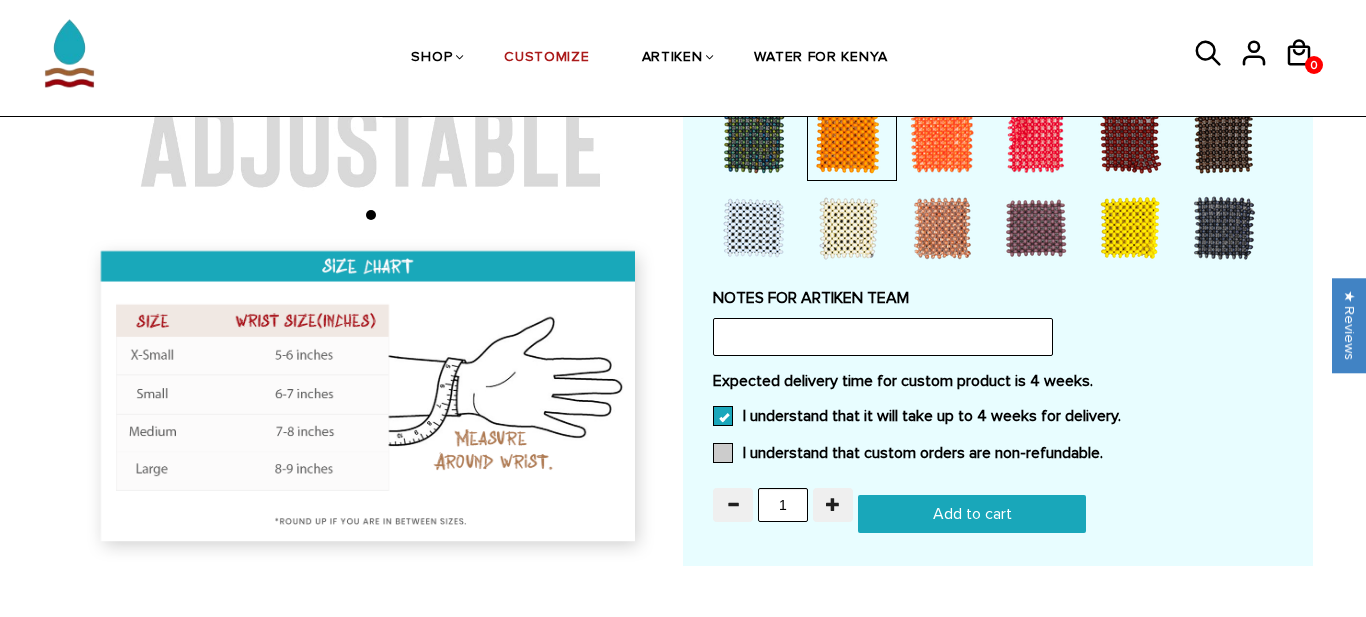 click at bounding box center [723, 453] 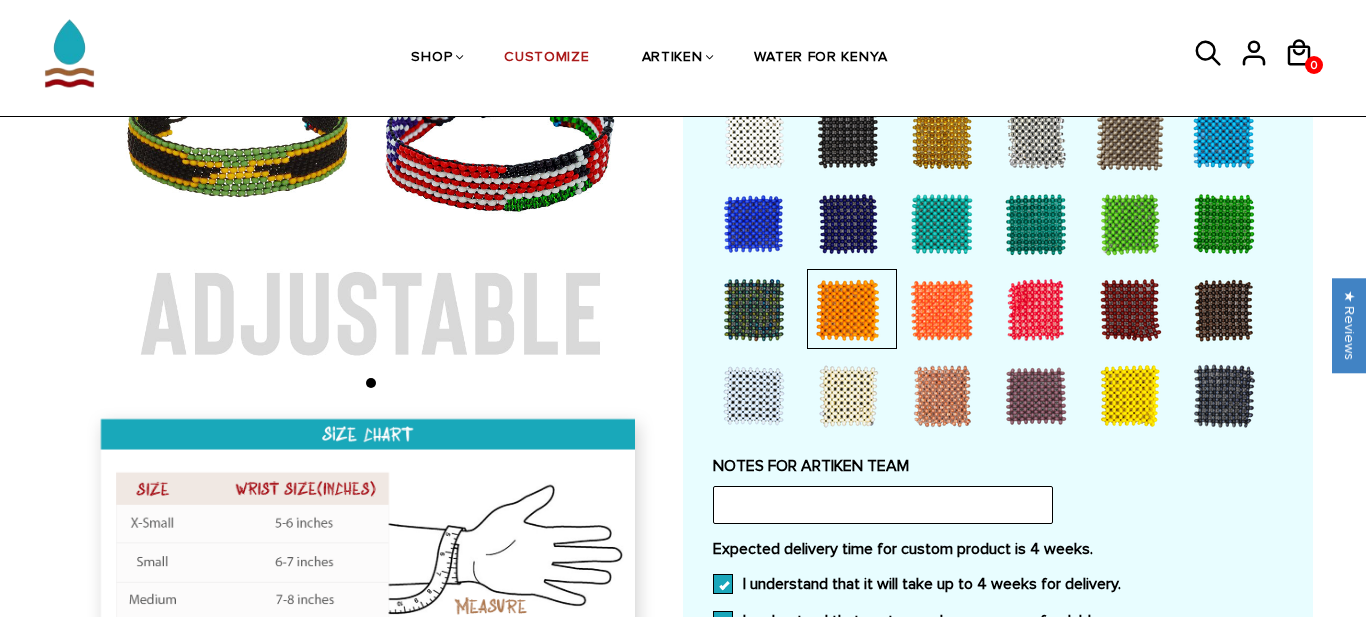 scroll, scrollTop: 1580, scrollLeft: 0, axis: vertical 